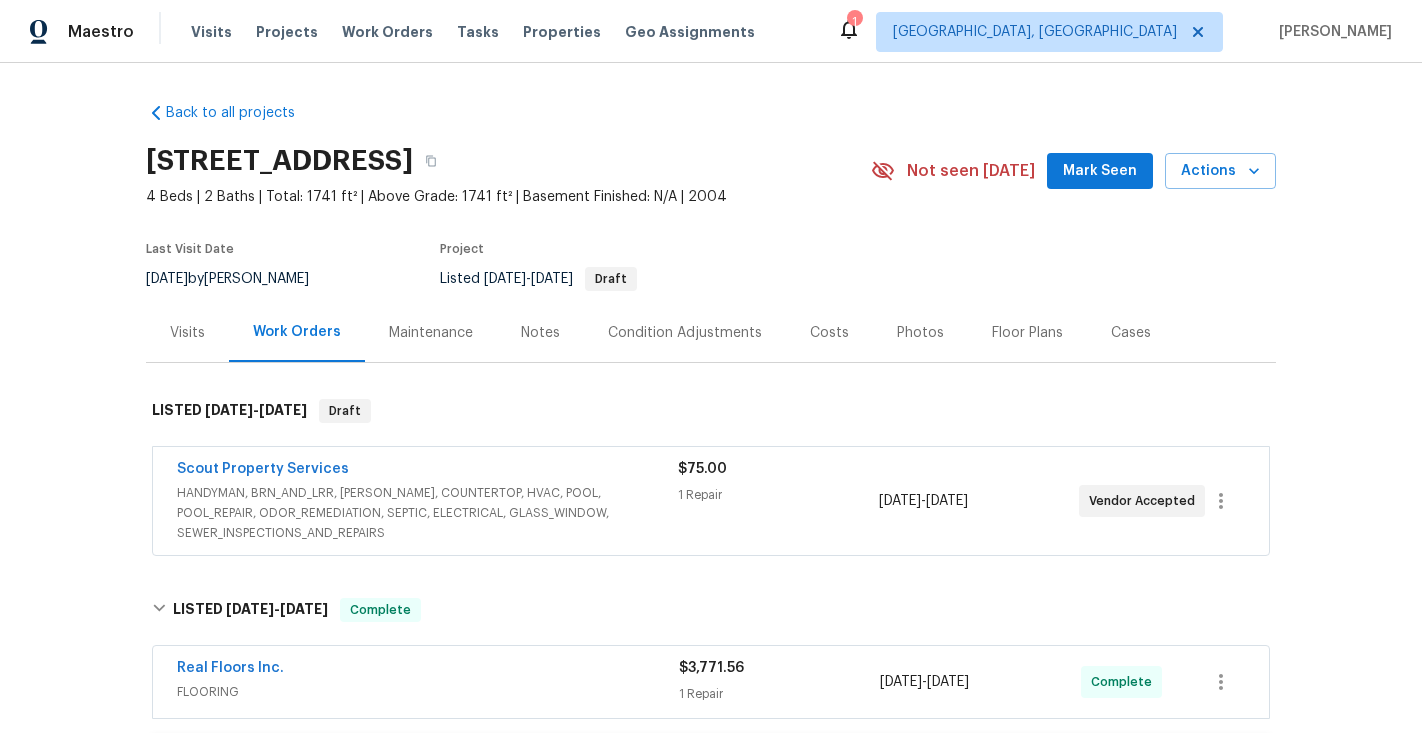 scroll, scrollTop: 0, scrollLeft: 0, axis: both 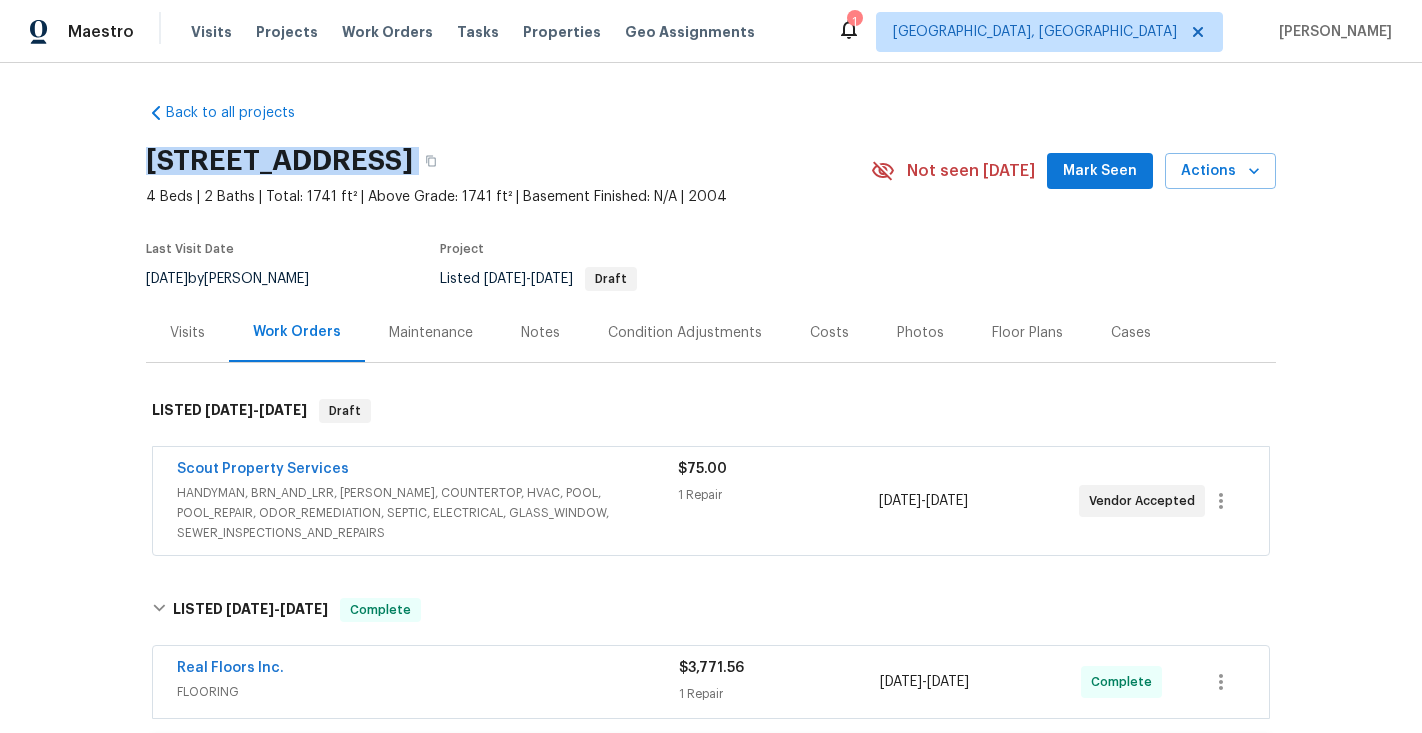 click on "2871 Thistle Ct, Middleburg, FL 32068" at bounding box center [279, 161] 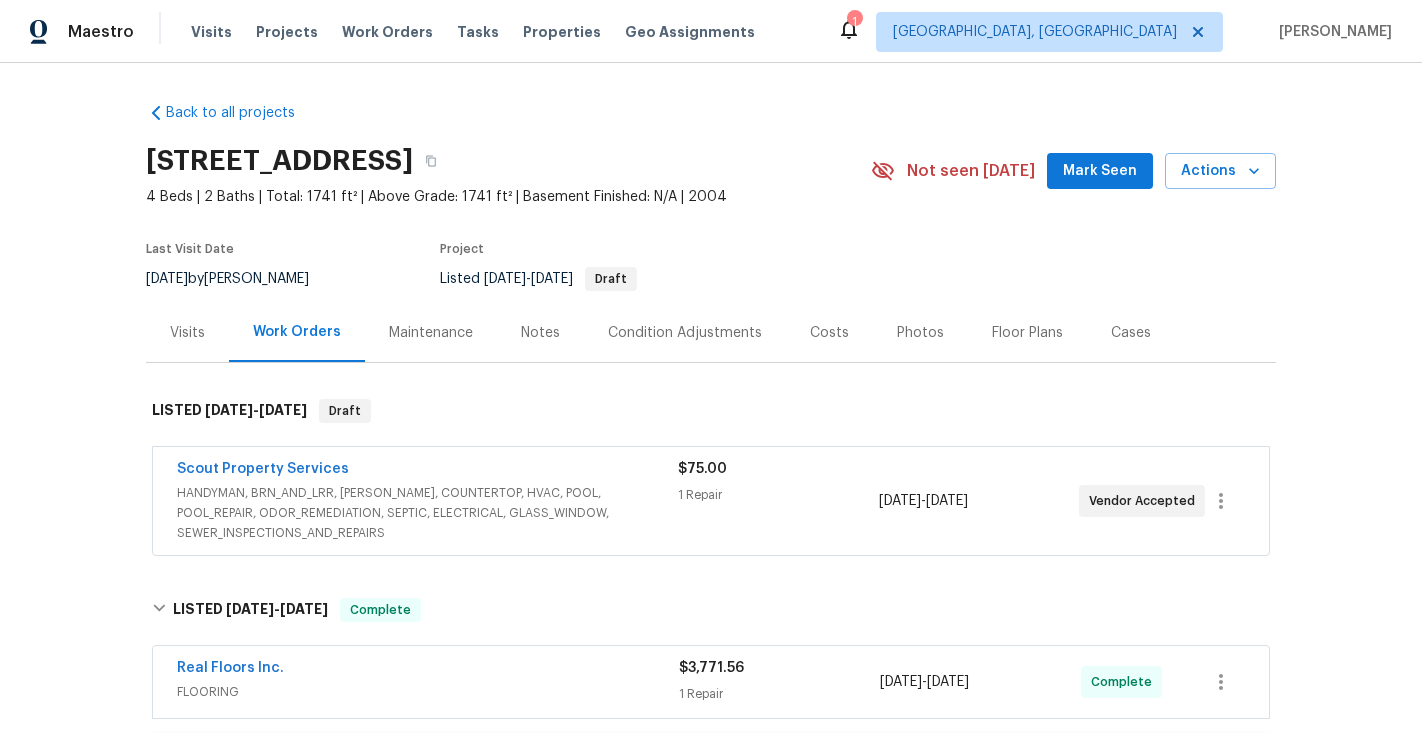 click on "2871 Thistle Ct, Middleburg, FL 32068" at bounding box center (279, 161) 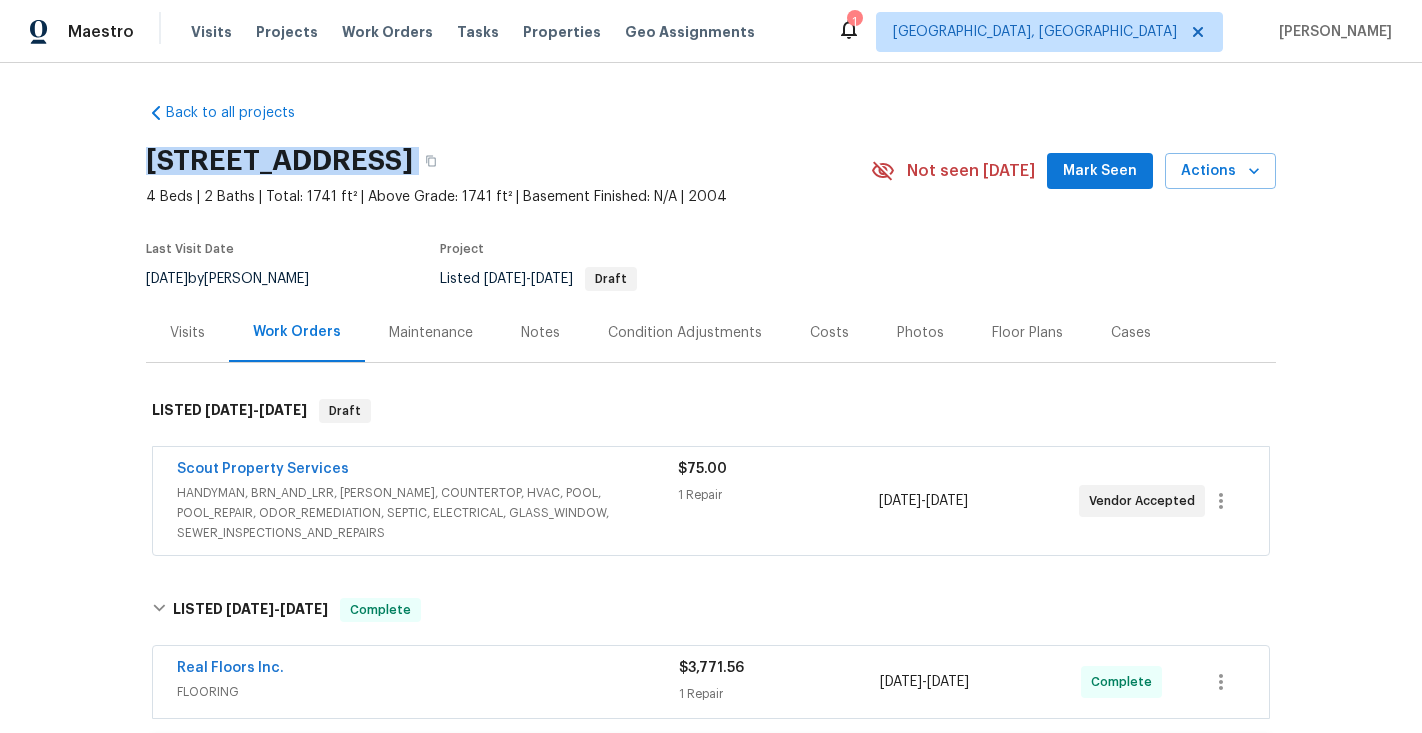 click on "2871 Thistle Ct, Middleburg, FL 32068" at bounding box center (279, 161) 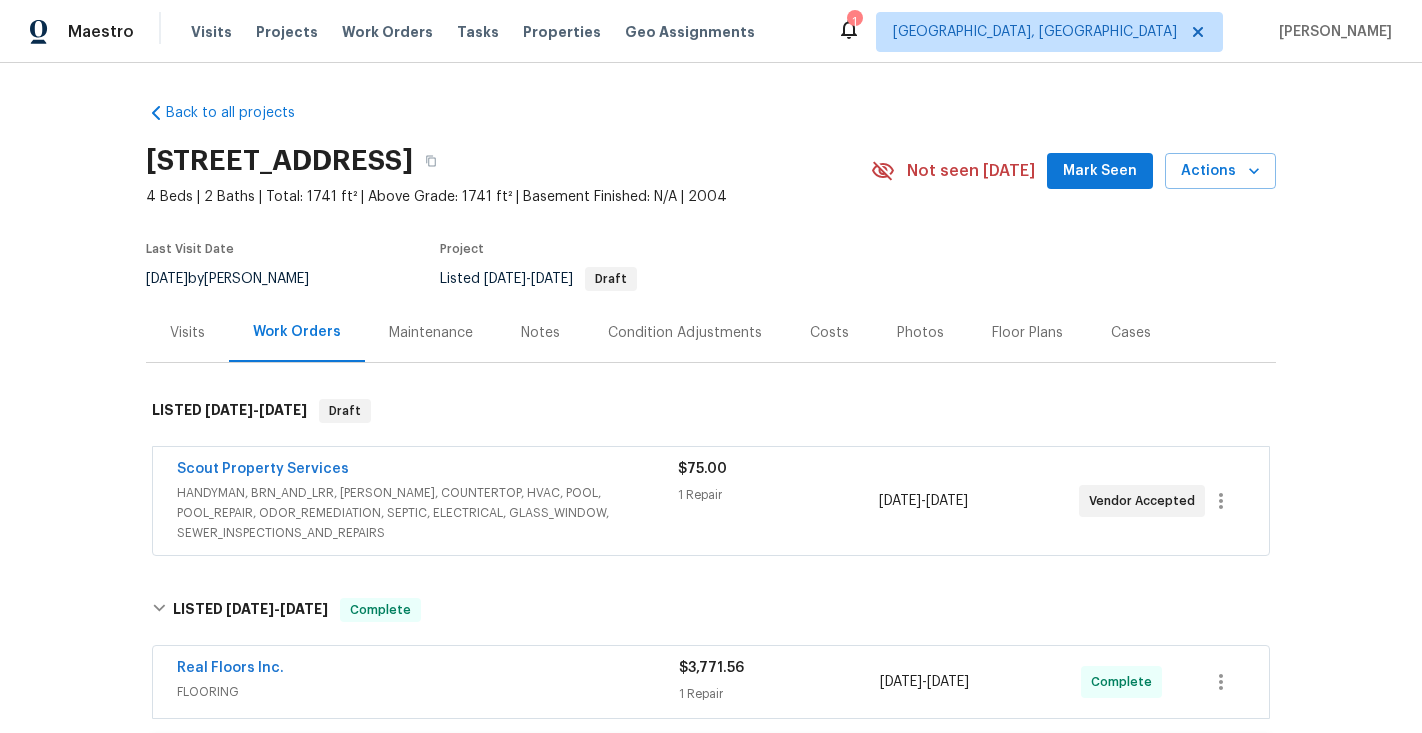 click on "2871 Thistle Ct, Middleburg, FL 32068" at bounding box center [279, 161] 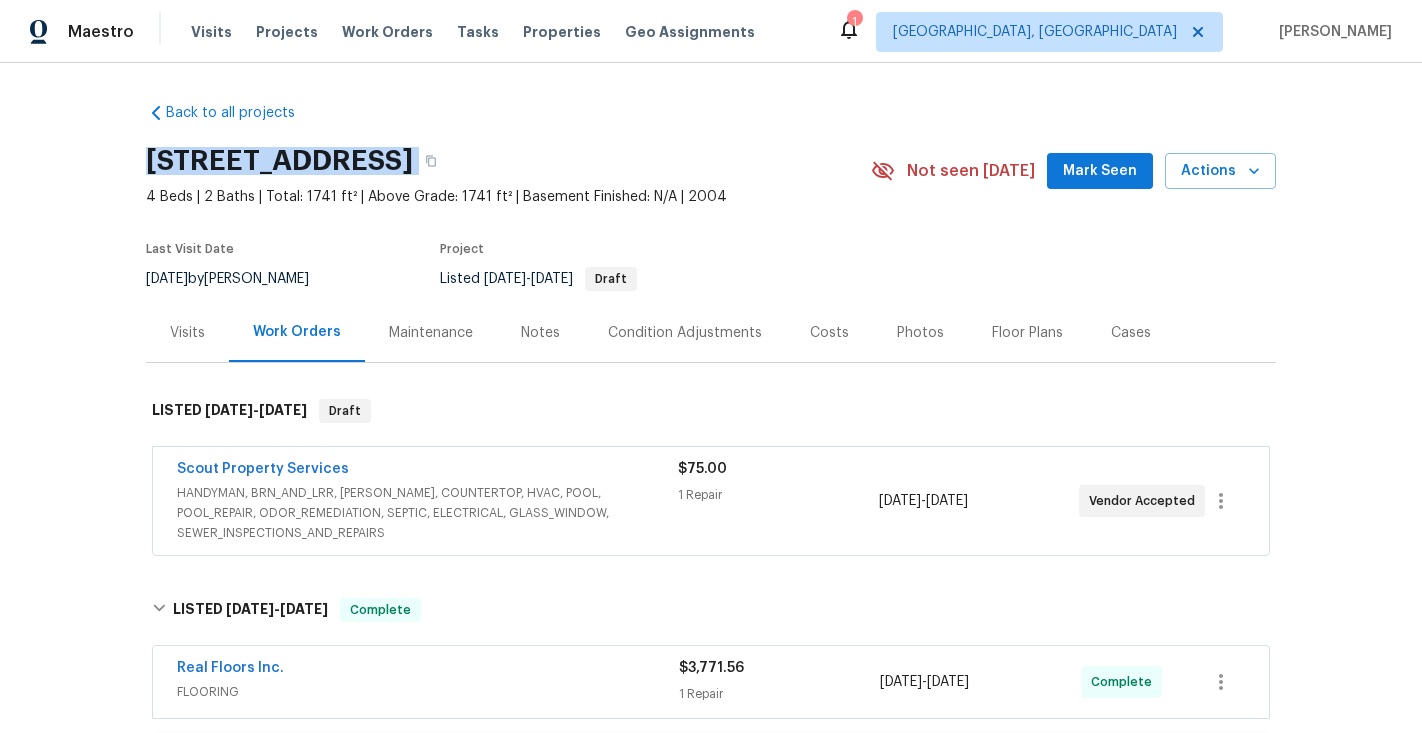 click on "2871 Thistle Ct, Middleburg, FL 32068" at bounding box center (279, 161) 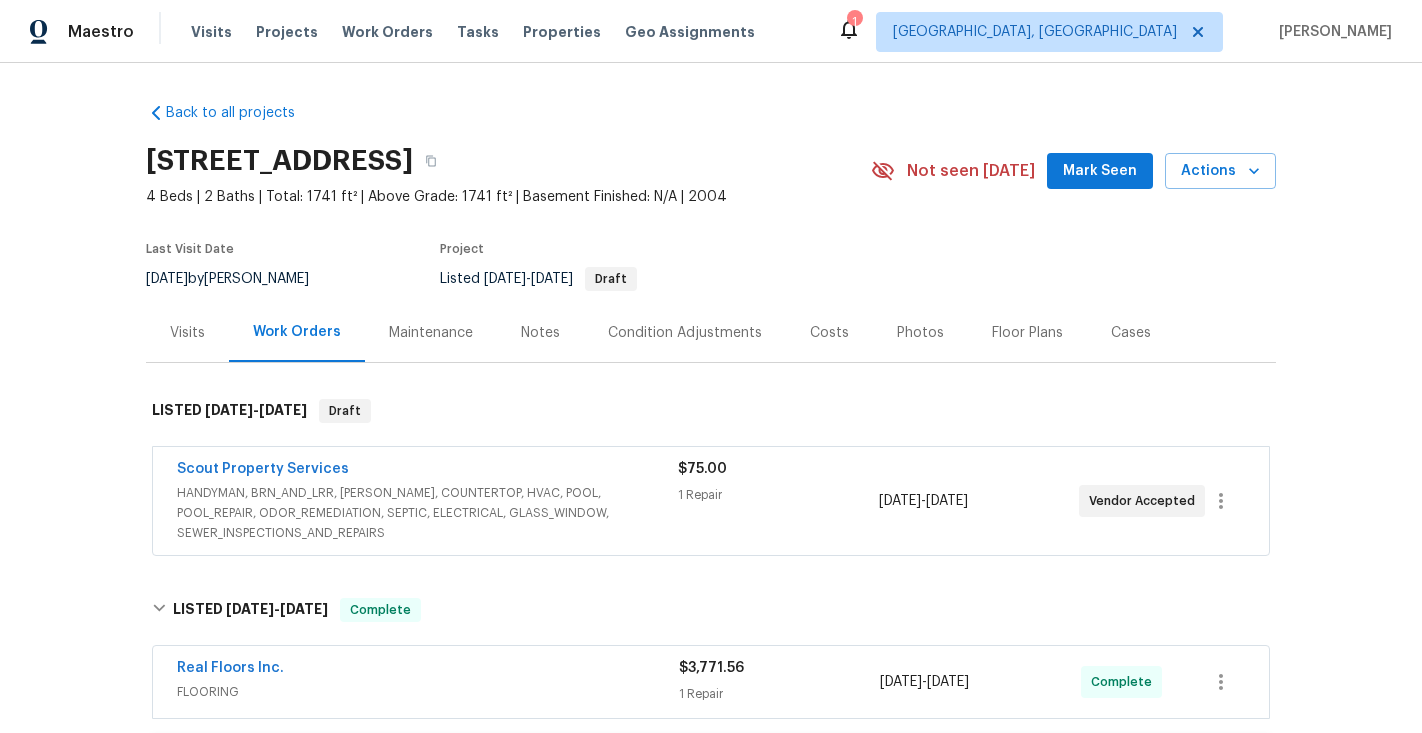 click on "2871 Thistle Ct, Middleburg, FL 32068" at bounding box center (279, 161) 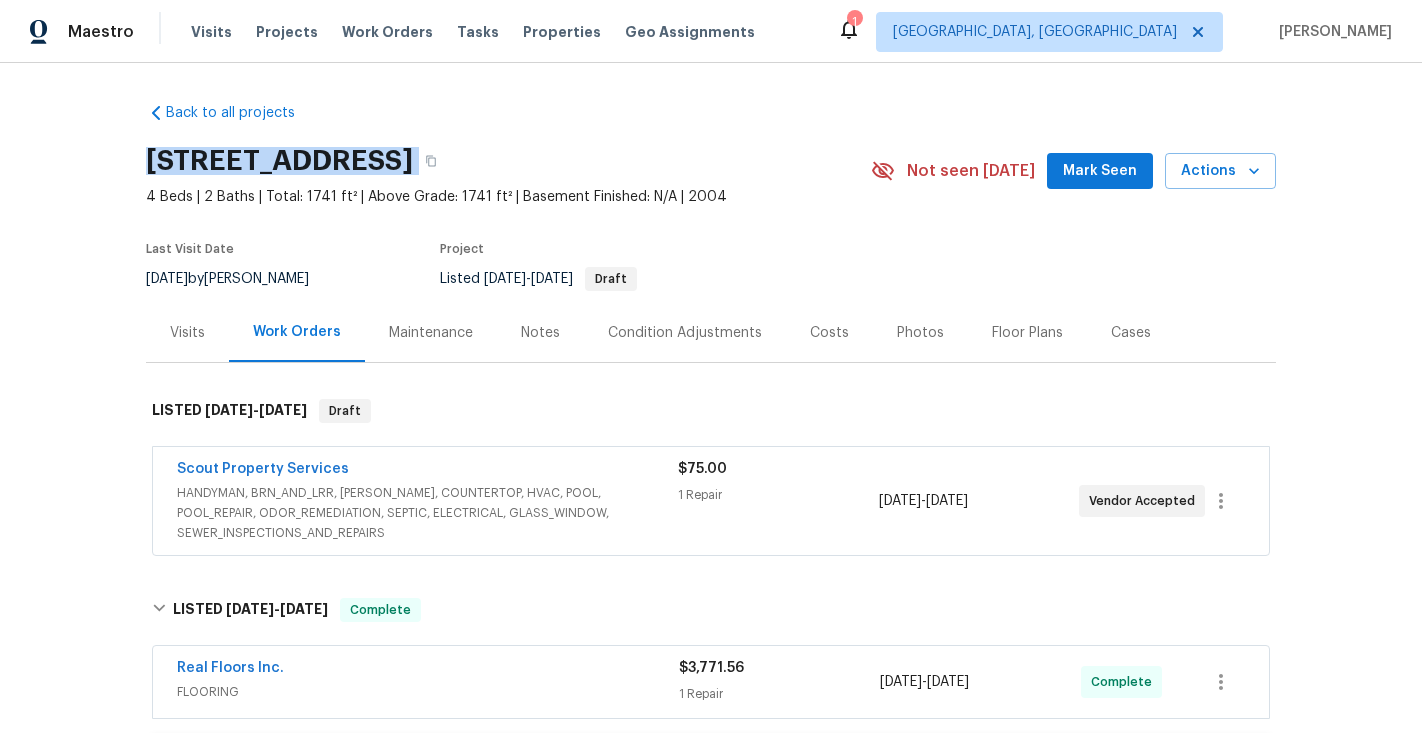 click on "2871 Thistle Ct, Middleburg, FL 32068" at bounding box center (279, 161) 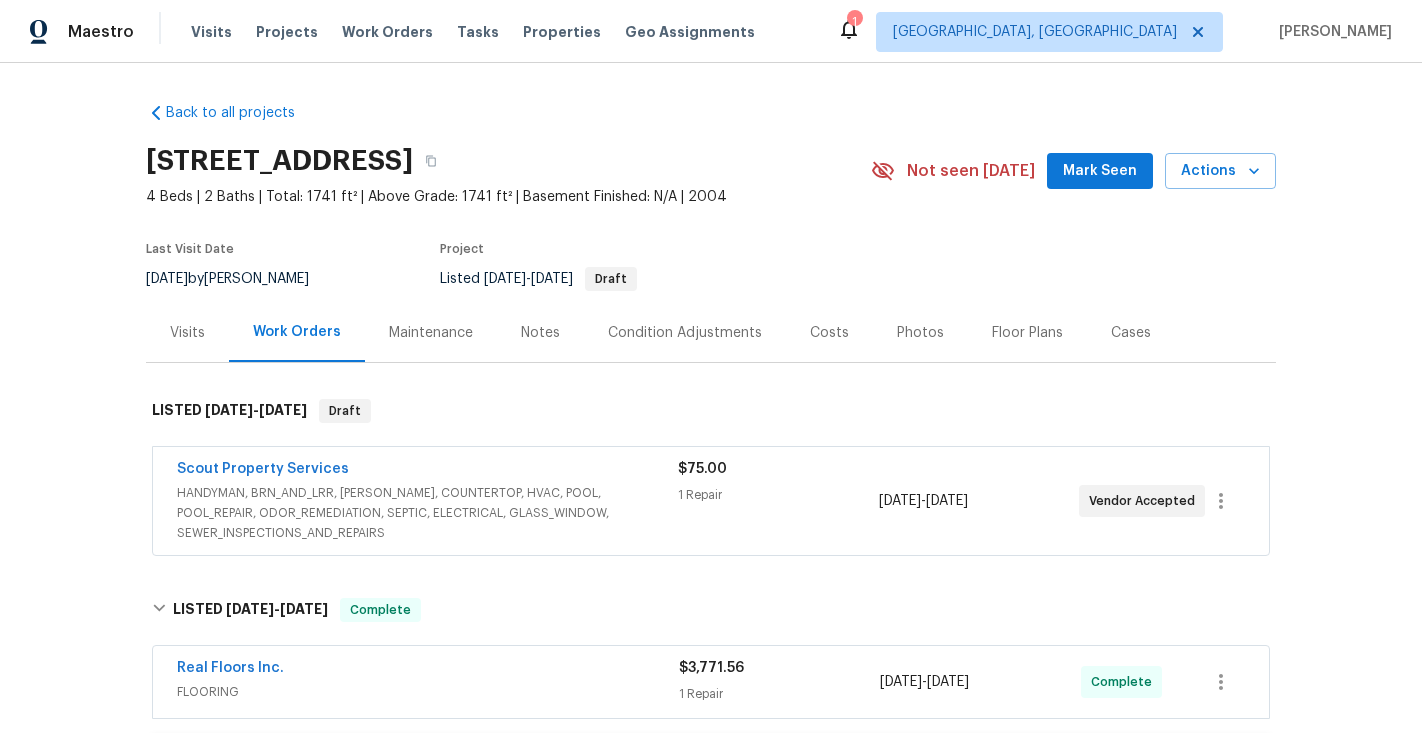 click on "2871 Thistle Ct, Middleburg, FL 32068" at bounding box center (279, 161) 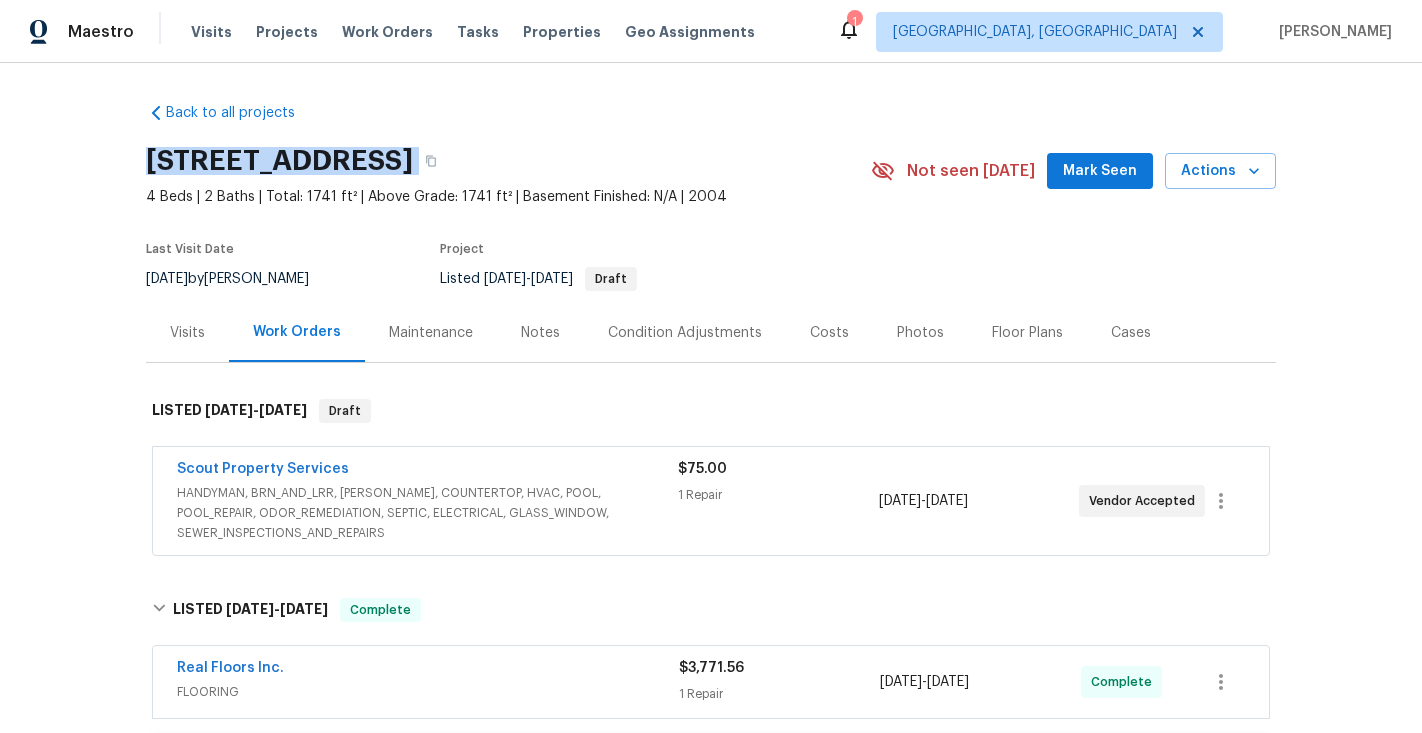 click on "2871 Thistle Ct, Middleburg, FL 32068" at bounding box center [279, 161] 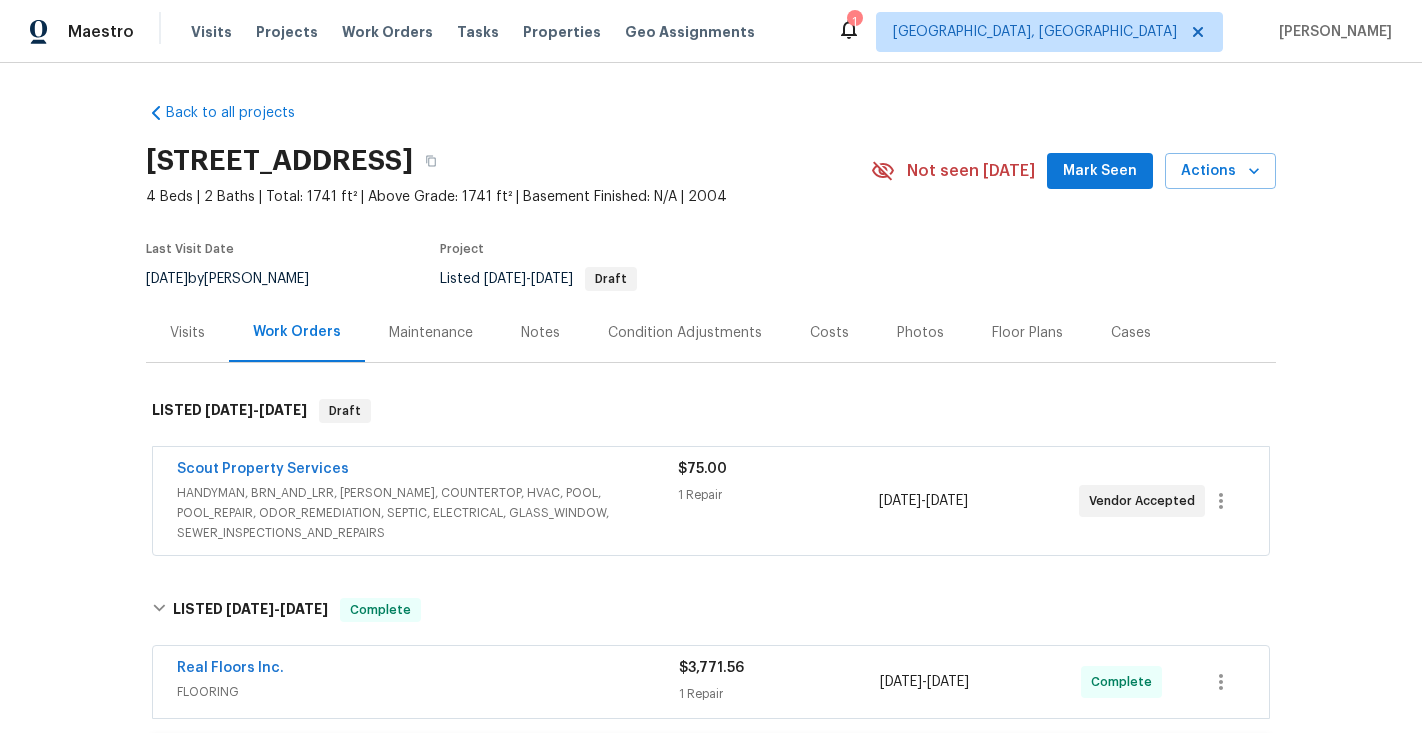 click on "2871 Thistle Ct, Middleburg, FL 32068" at bounding box center [279, 161] 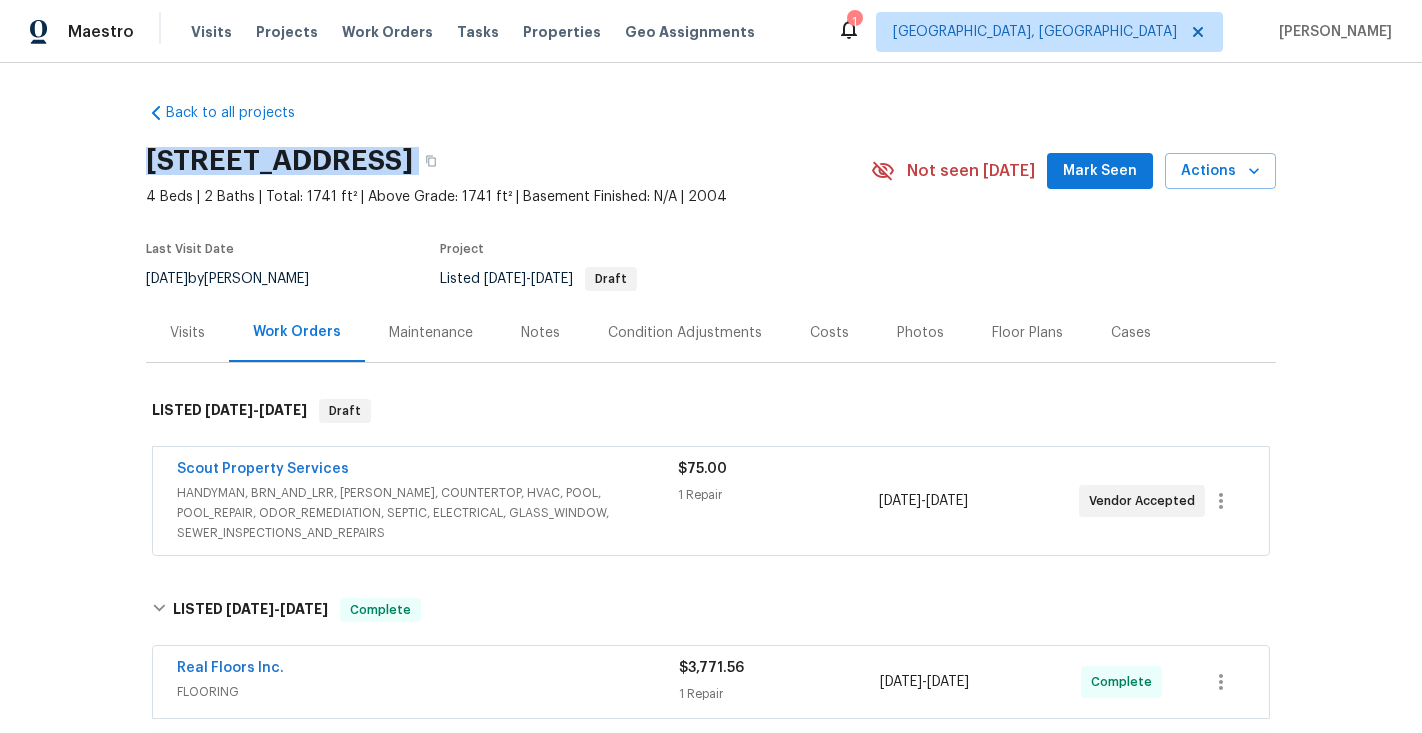 click on "2871 Thistle Ct, Middleburg, FL 32068" at bounding box center [279, 161] 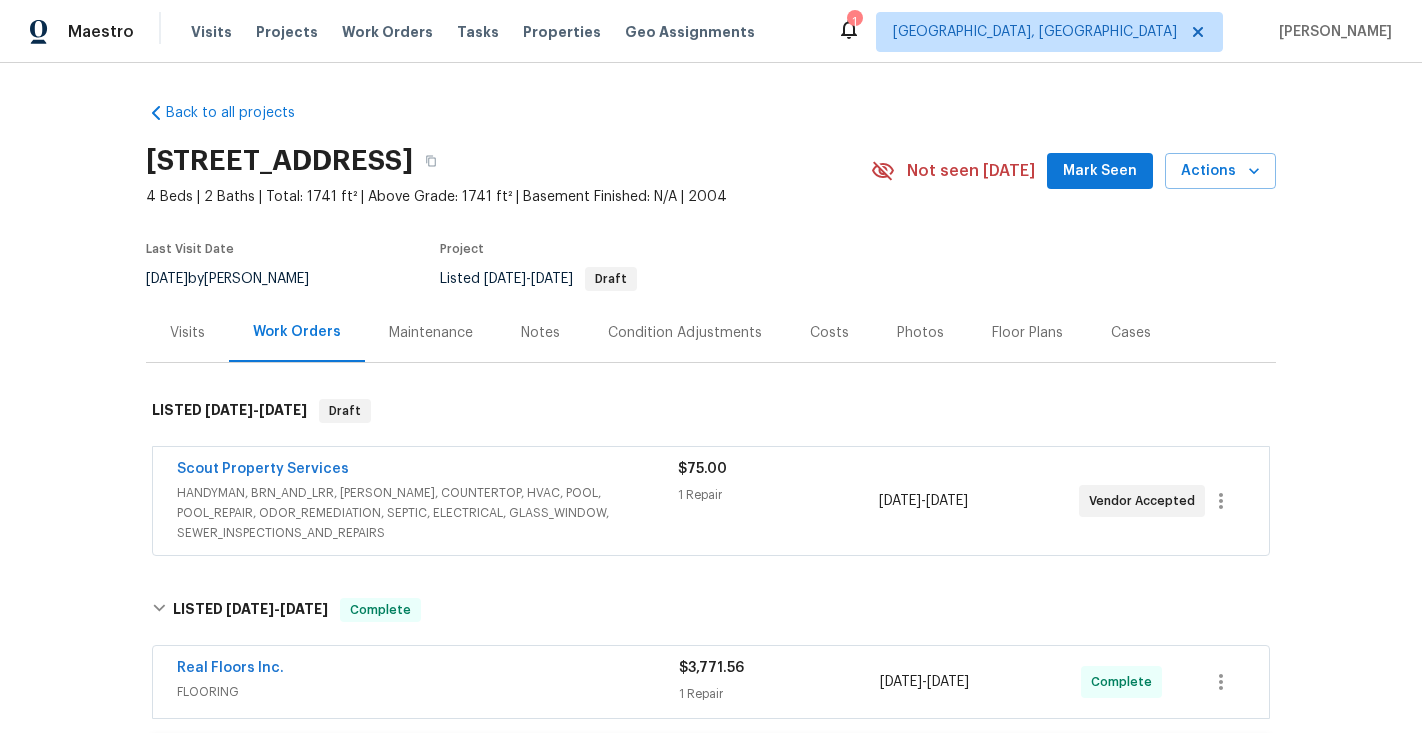 click on "2871 Thistle Ct, Middleburg, FL 32068" at bounding box center [279, 161] 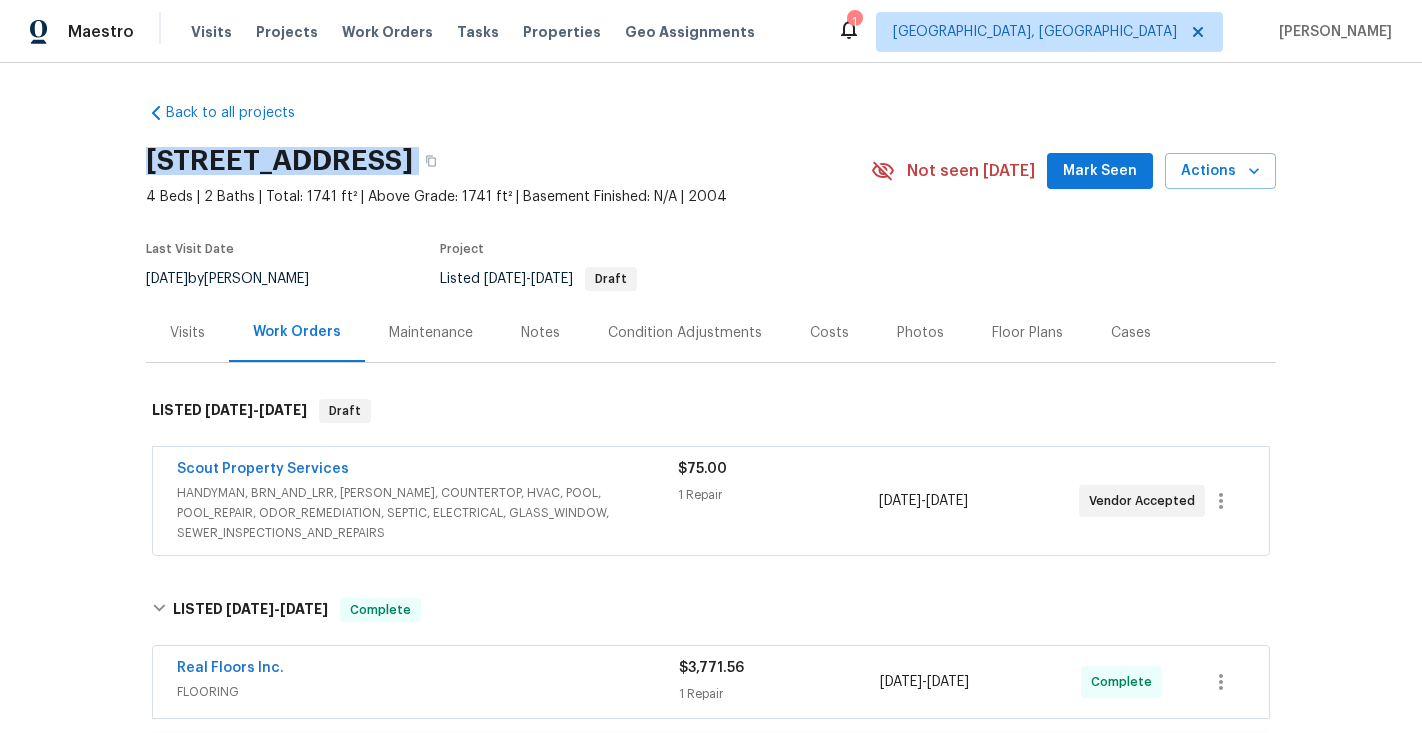 click on "2871 Thistle Ct, Middleburg, FL 32068" at bounding box center (279, 161) 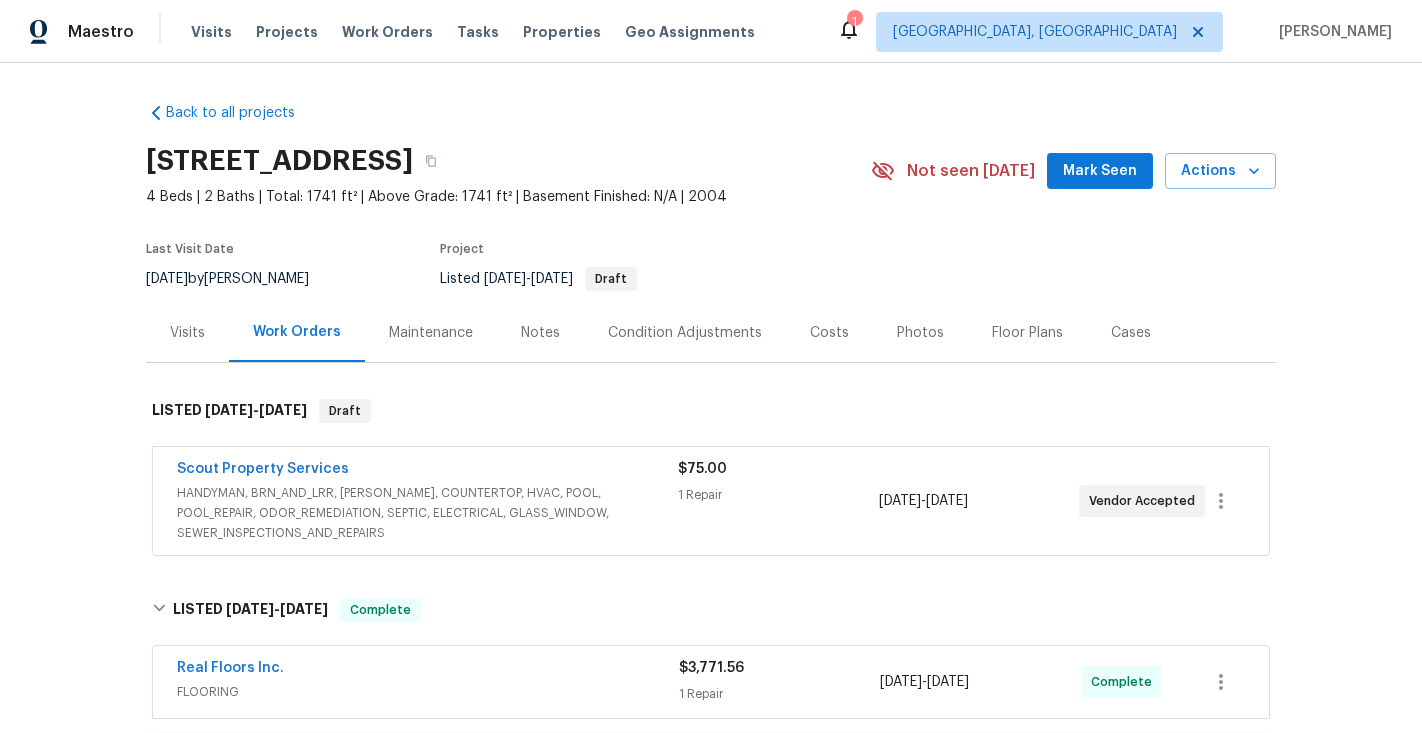 click on "2871 Thistle Ct, Middleburg, FL 32068" at bounding box center (279, 161) 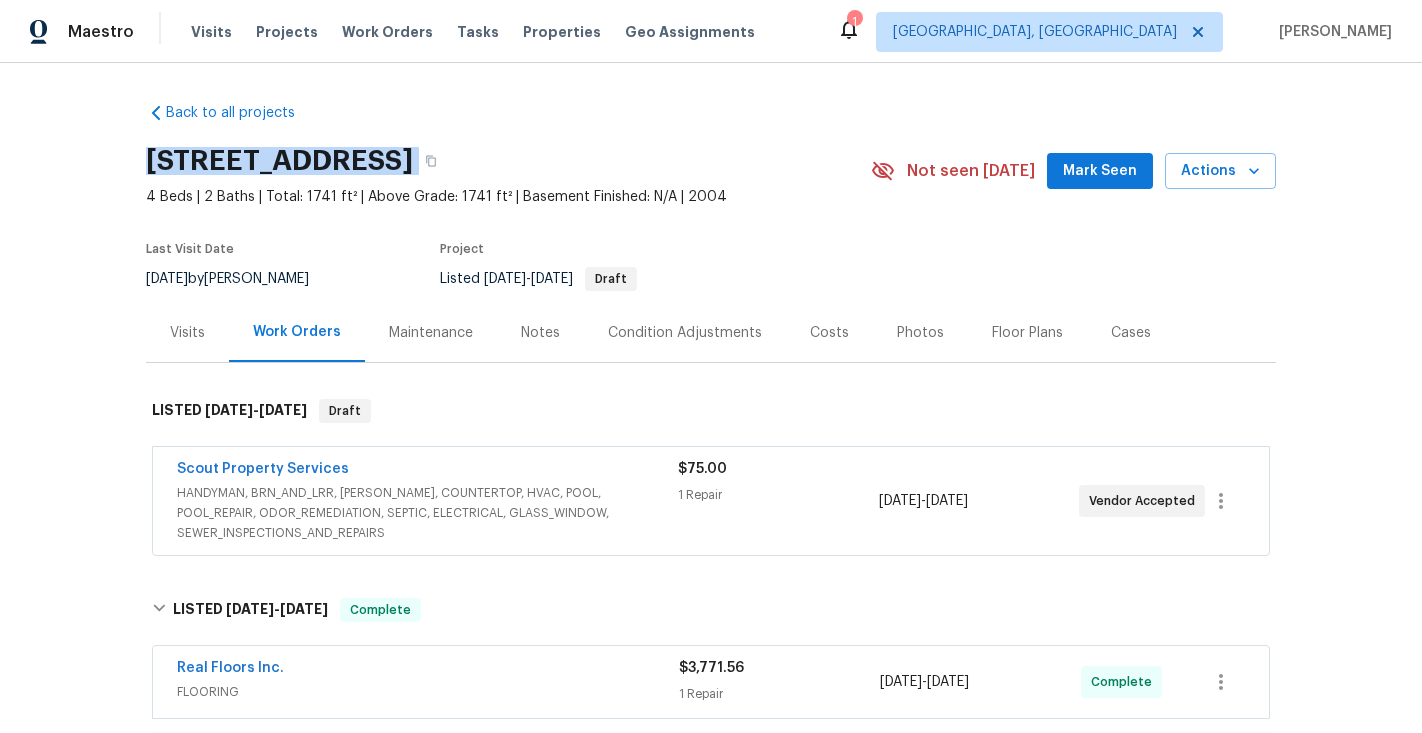 click on "2871 Thistle Ct, Middleburg, FL 32068" at bounding box center [279, 161] 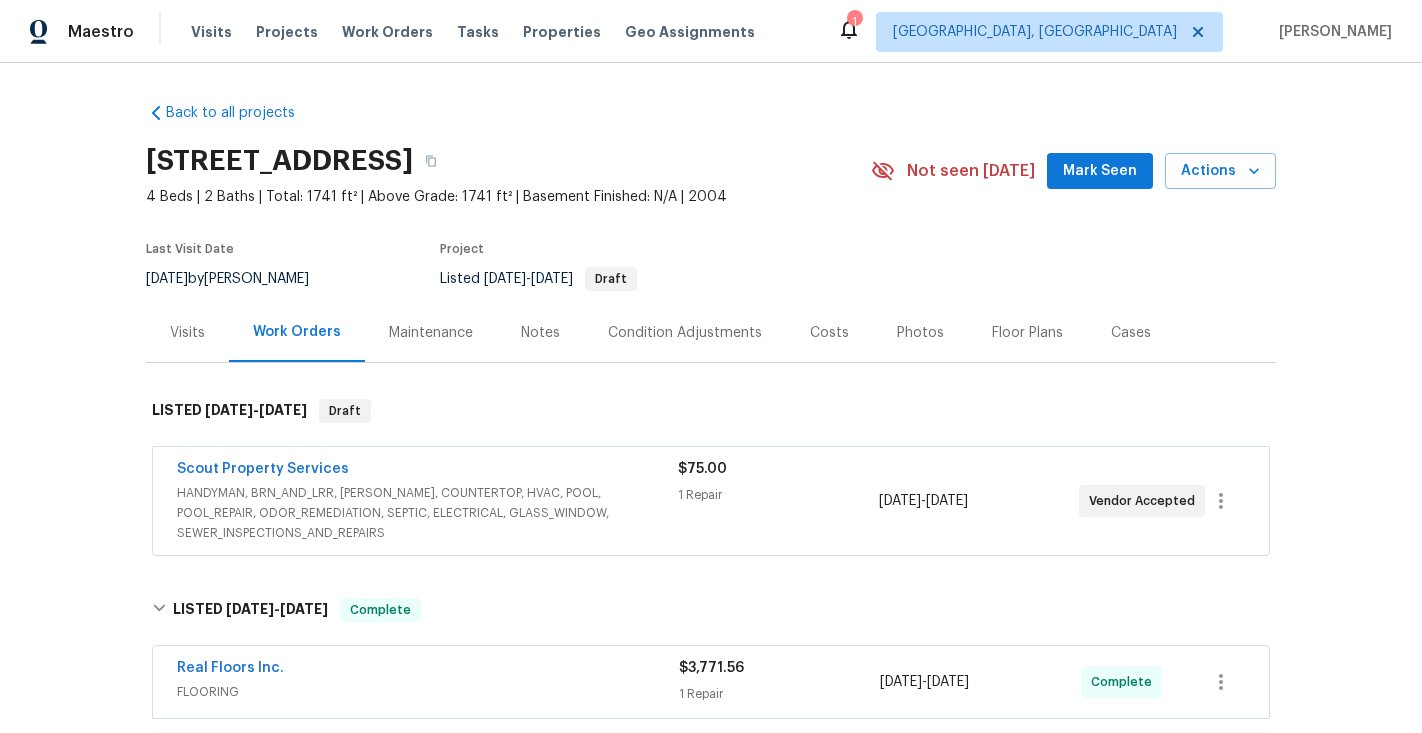 click on "2871 Thistle Ct, Middleburg, FL 32068" at bounding box center (279, 161) 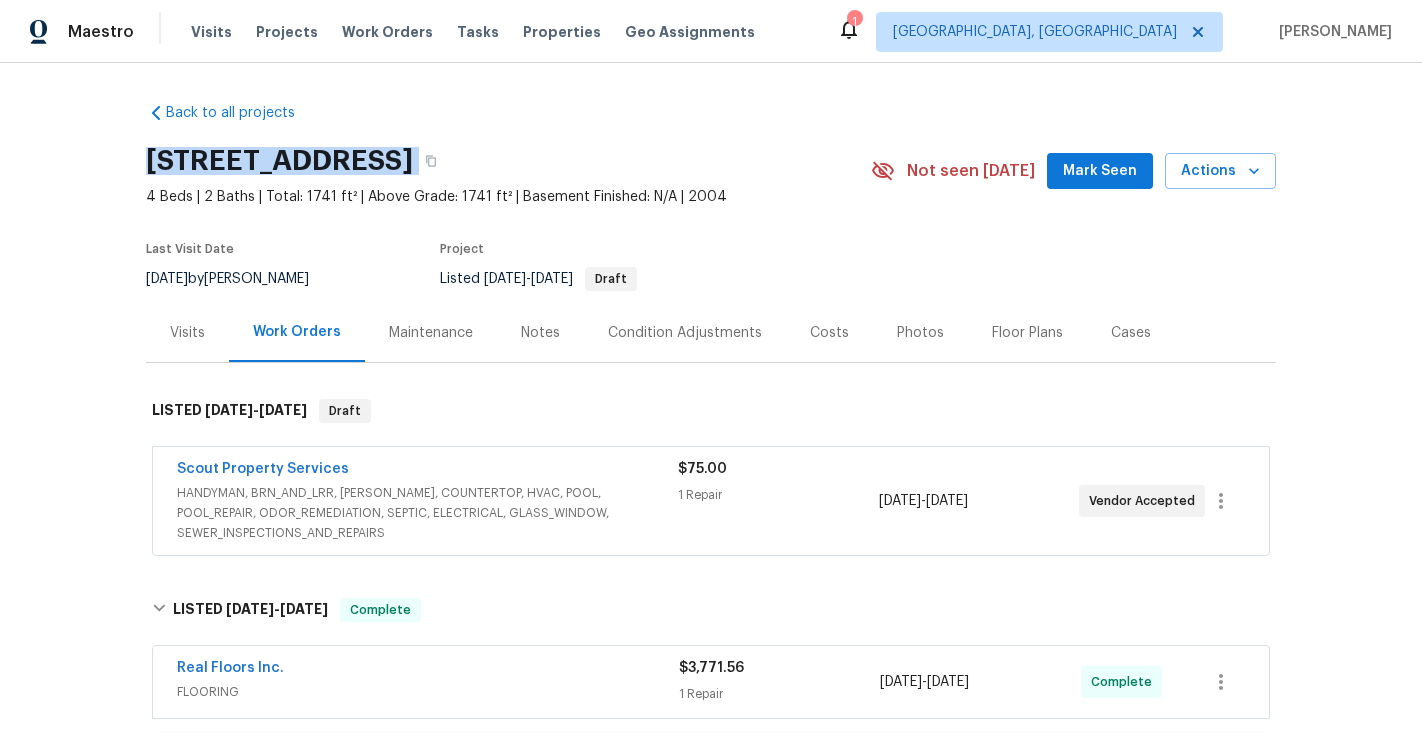 click on "2871 Thistle Ct, Middleburg, FL 32068" at bounding box center [279, 161] 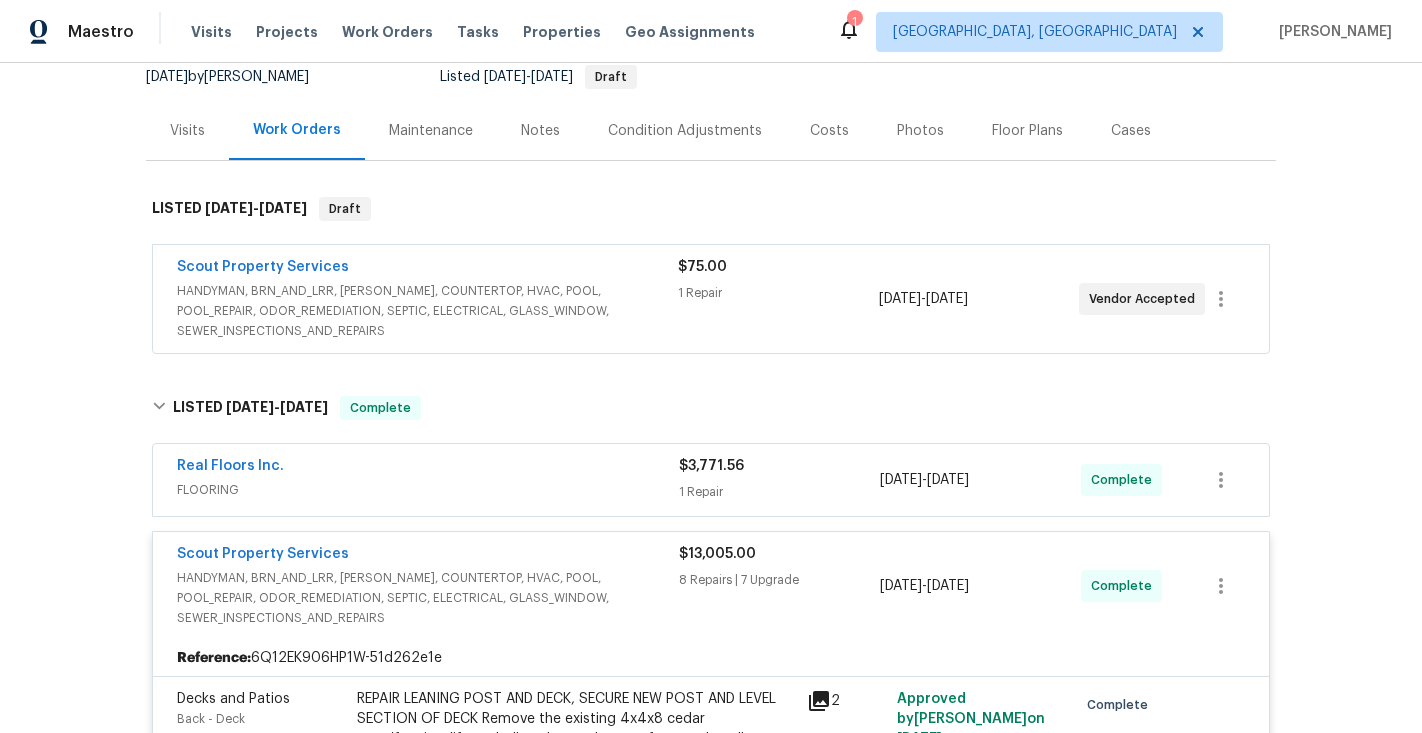 scroll, scrollTop: 395, scrollLeft: 0, axis: vertical 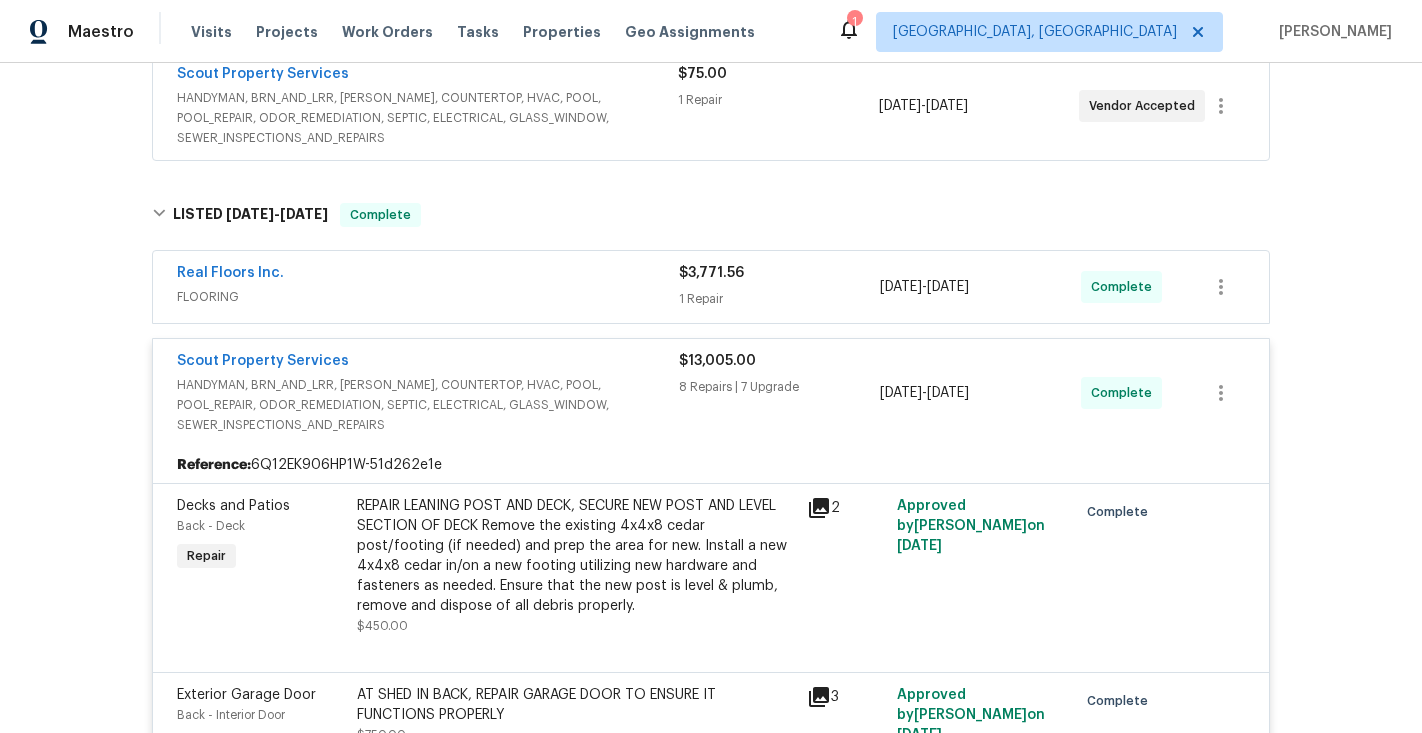 click on "Real Floors Inc. FLOORING $3,771.56 1 Repair 6/26/2025  -  7/1/2025 Complete" at bounding box center (711, 287) 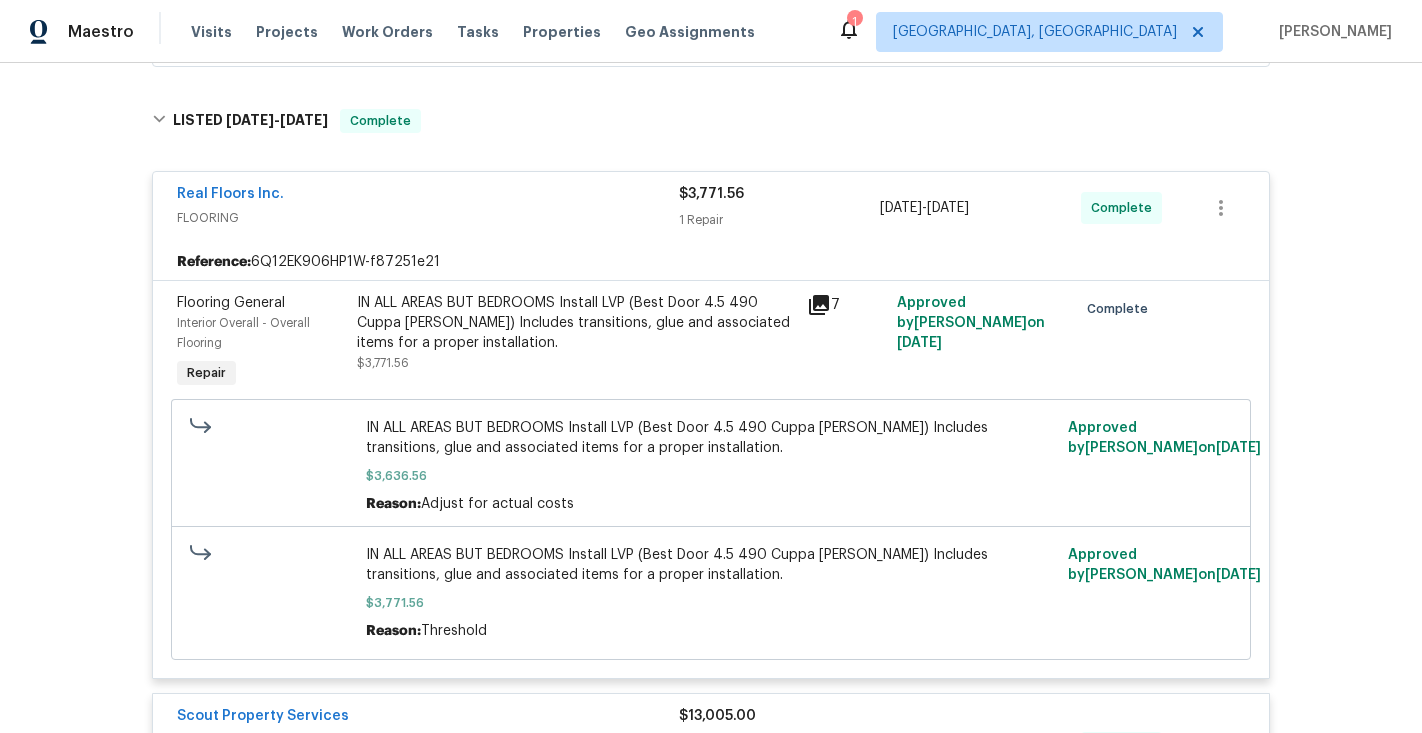 scroll, scrollTop: 488, scrollLeft: 0, axis: vertical 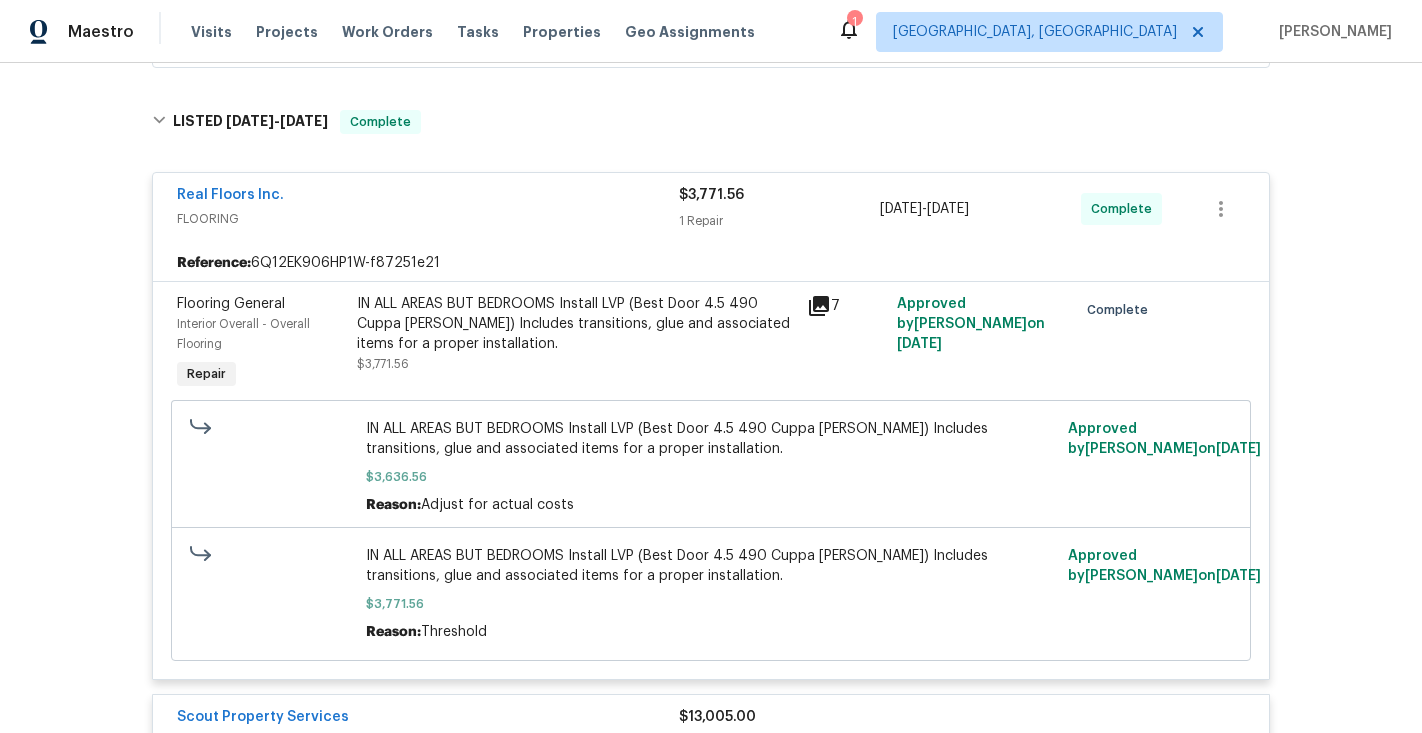 click 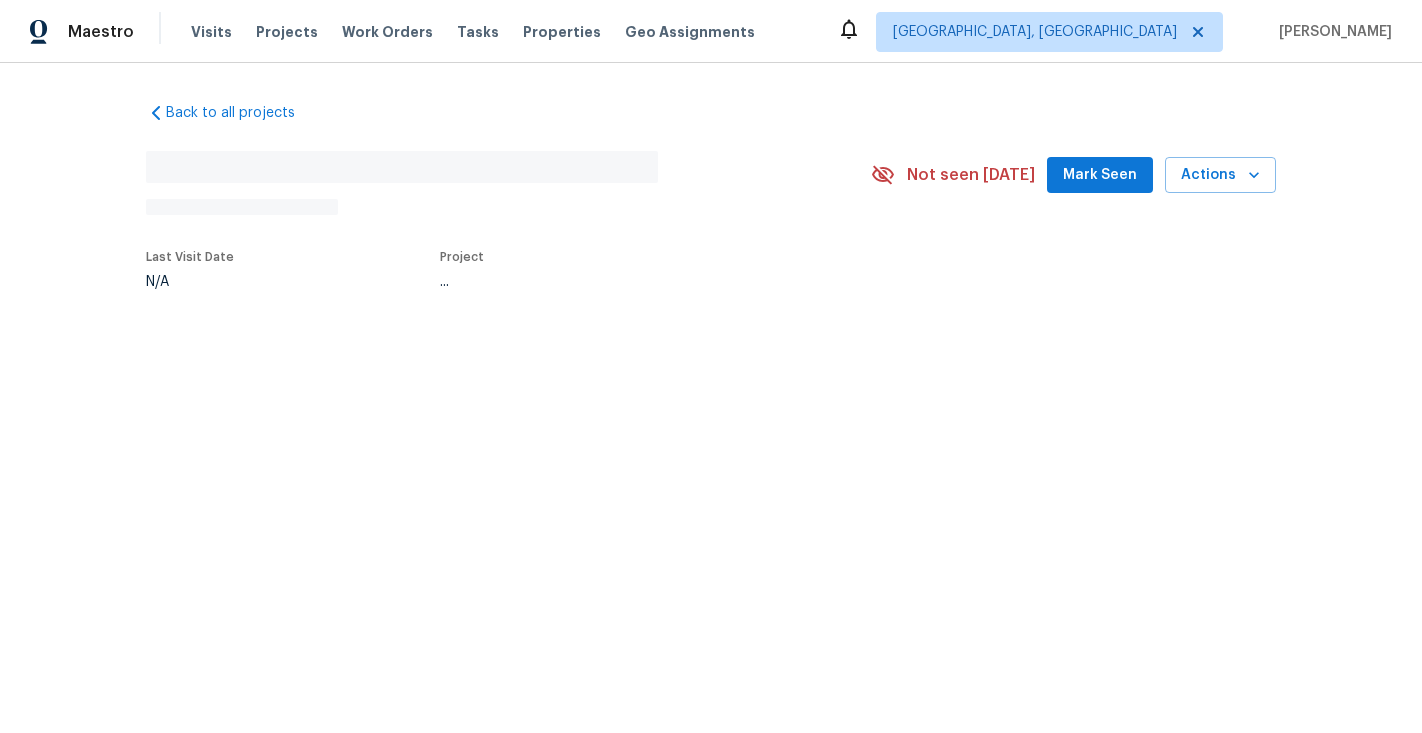 scroll, scrollTop: 0, scrollLeft: 0, axis: both 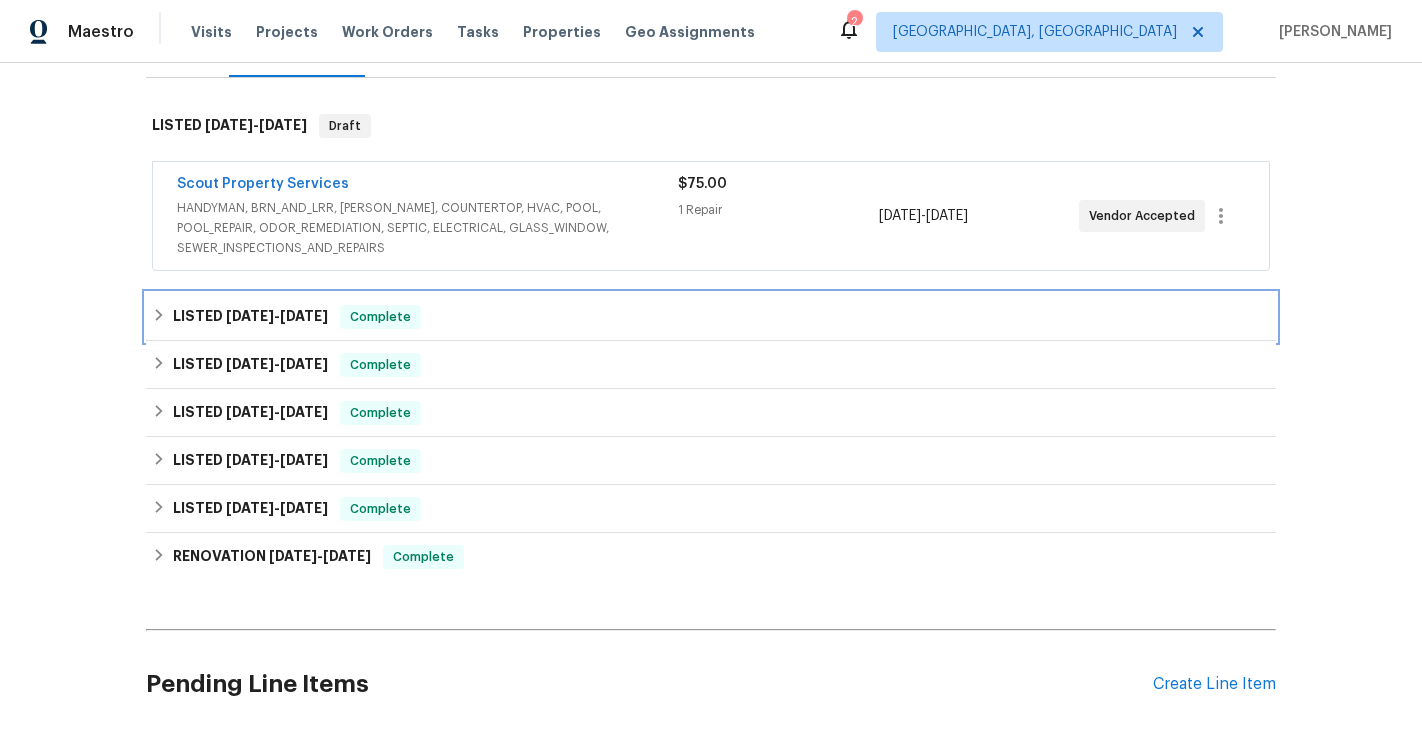 click on "LISTED   6/18/25  -  7/4/25 Complete" at bounding box center [711, 317] 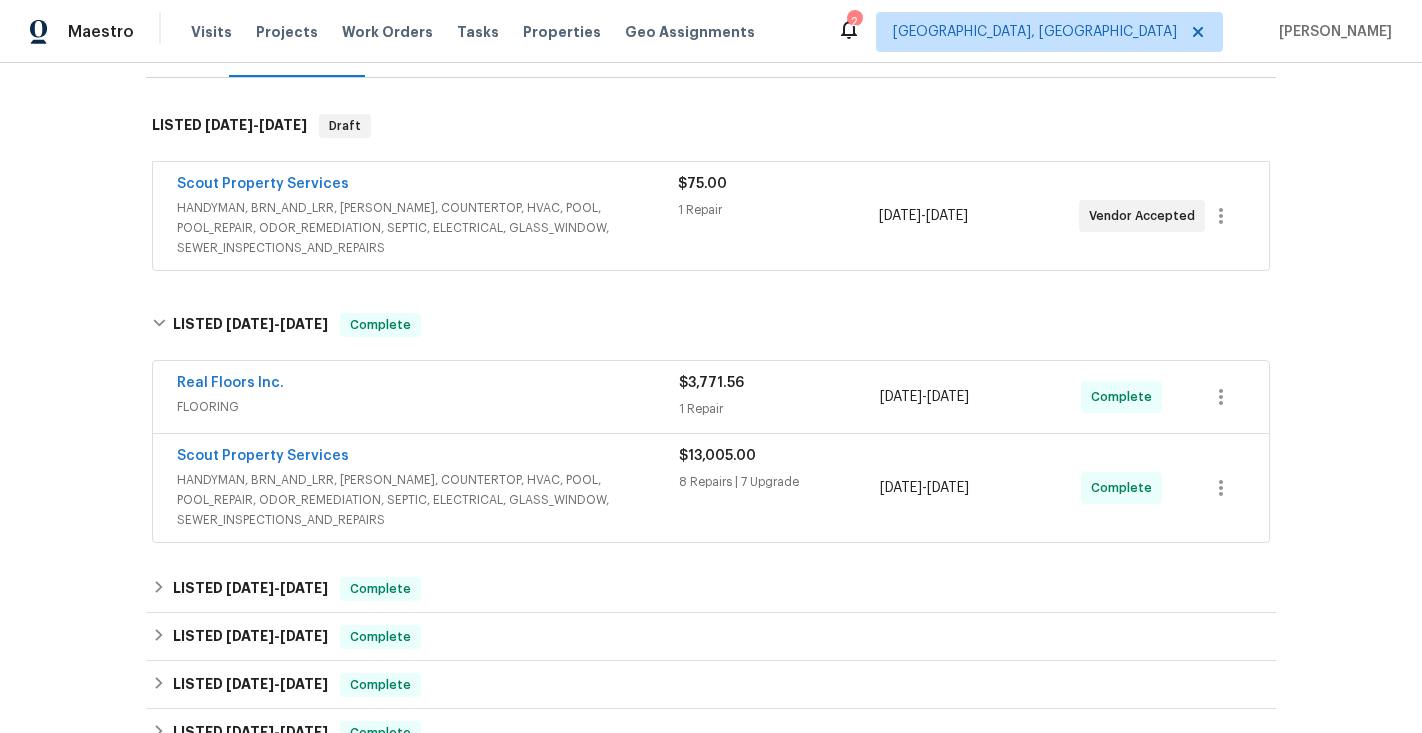 click on "HANDYMAN, BRN_AND_LRR, WELLS, COUNTERTOP, HVAC, POOL, POOL_REPAIR, ODOR_REMEDIATION, SEPTIC, ELECTRICAL, GLASS_WINDOW, SEWER_INSPECTIONS_AND_REPAIRS" at bounding box center [428, 500] 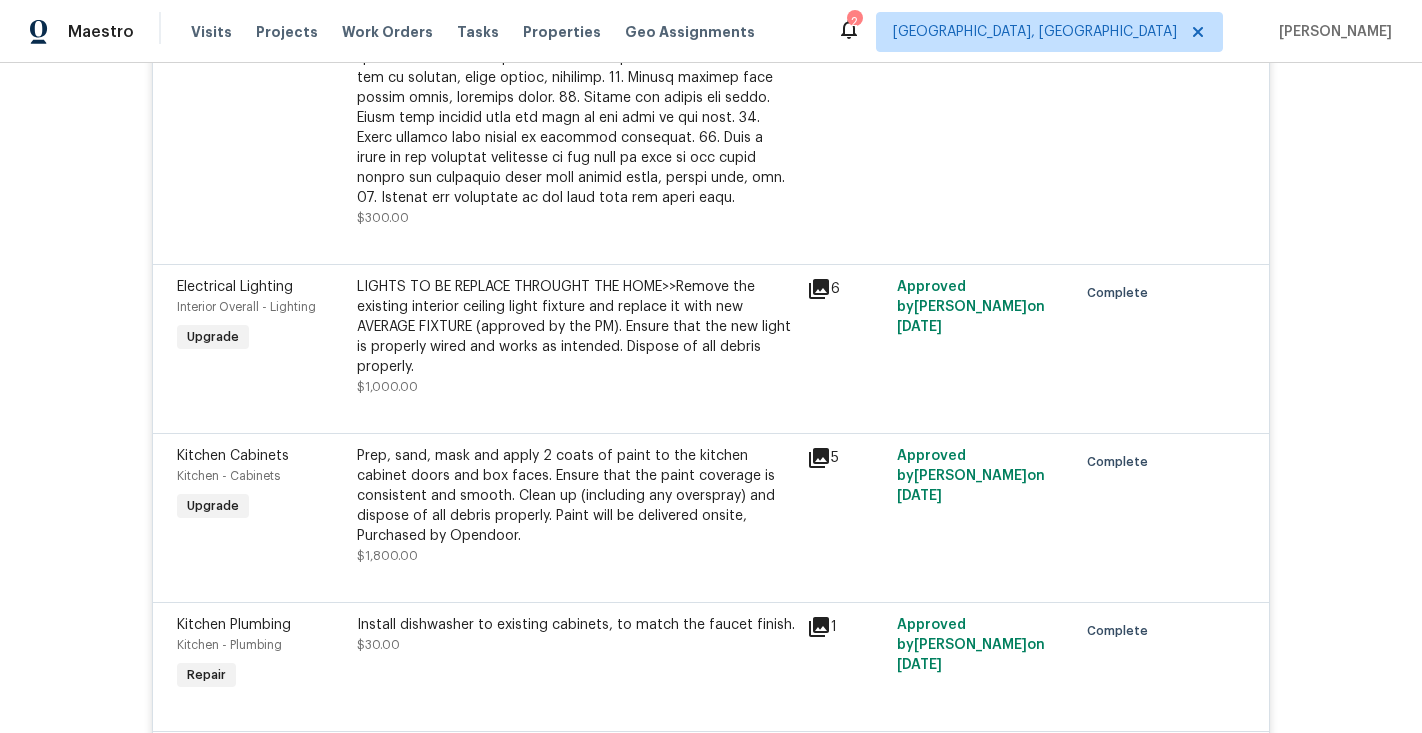 scroll, scrollTop: 2612, scrollLeft: 0, axis: vertical 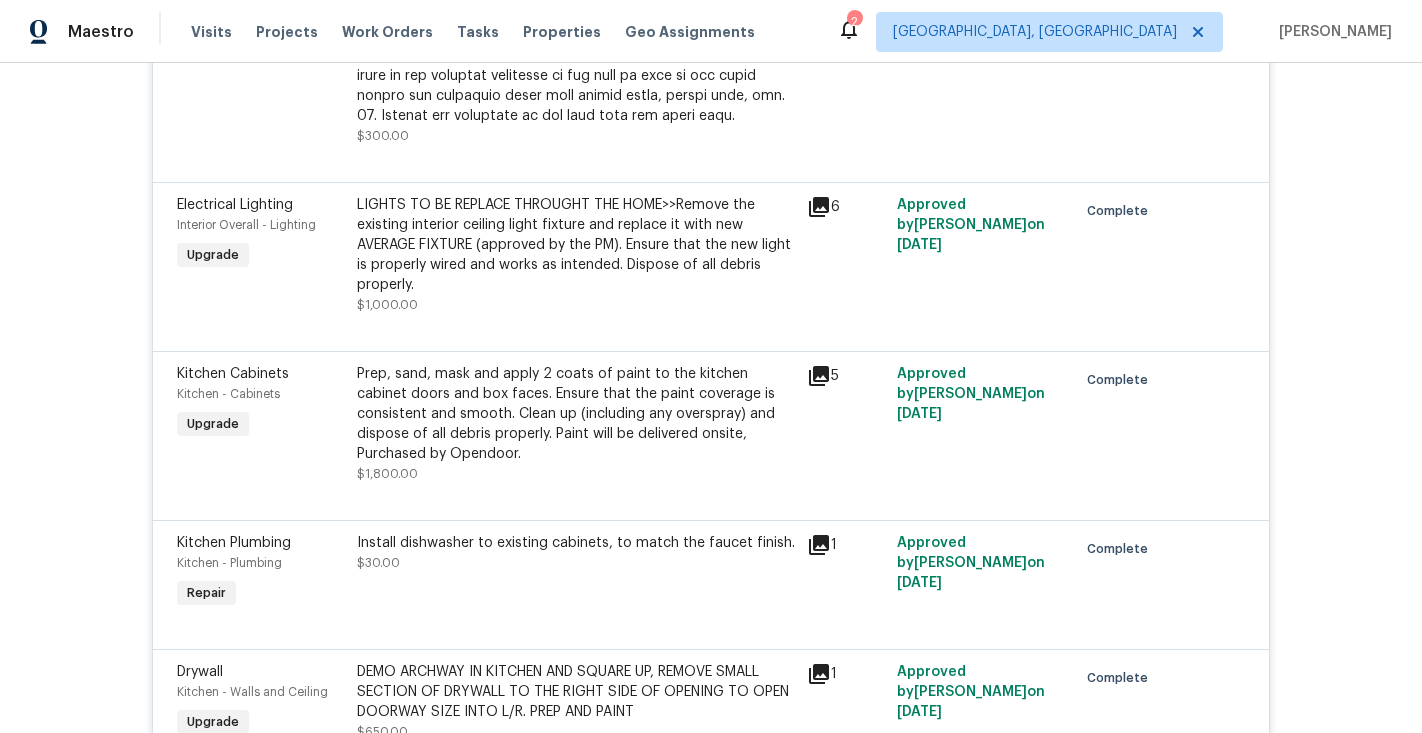 click 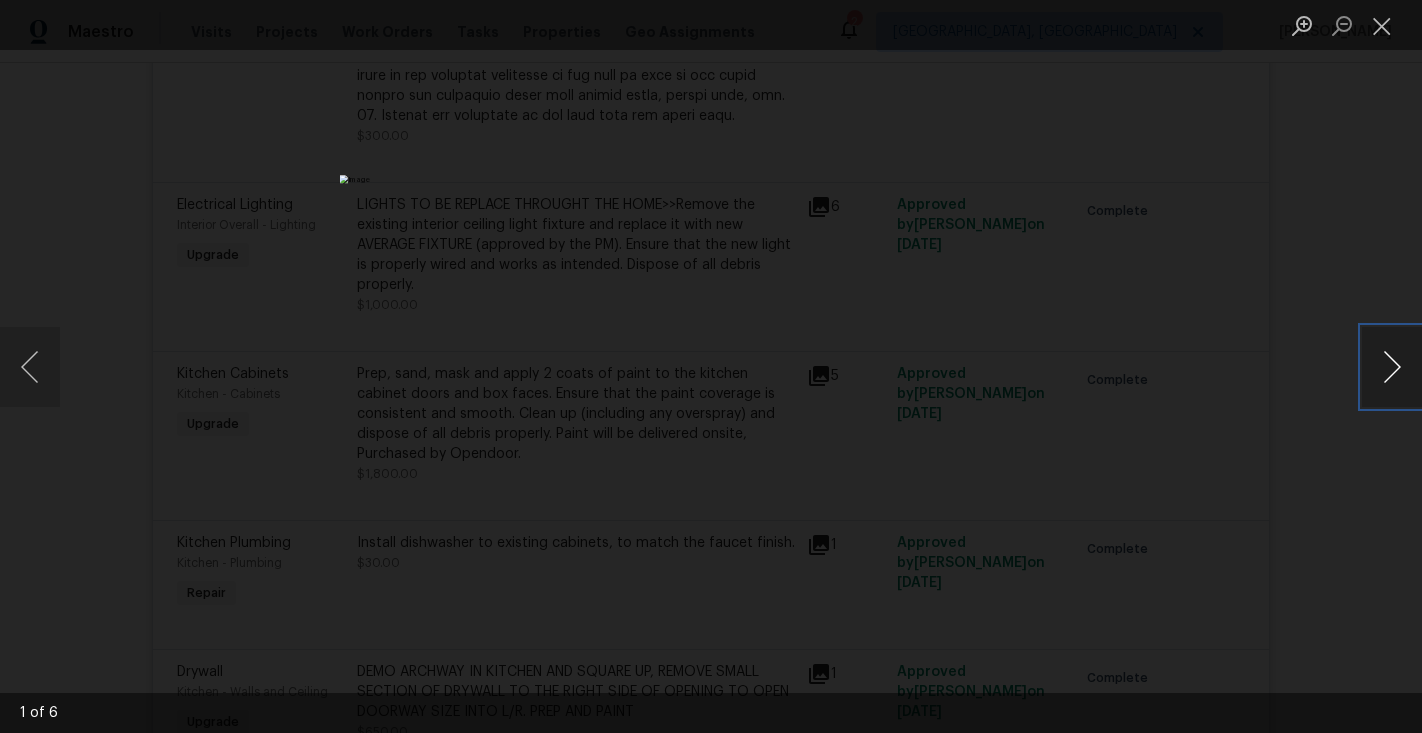 click at bounding box center (1392, 367) 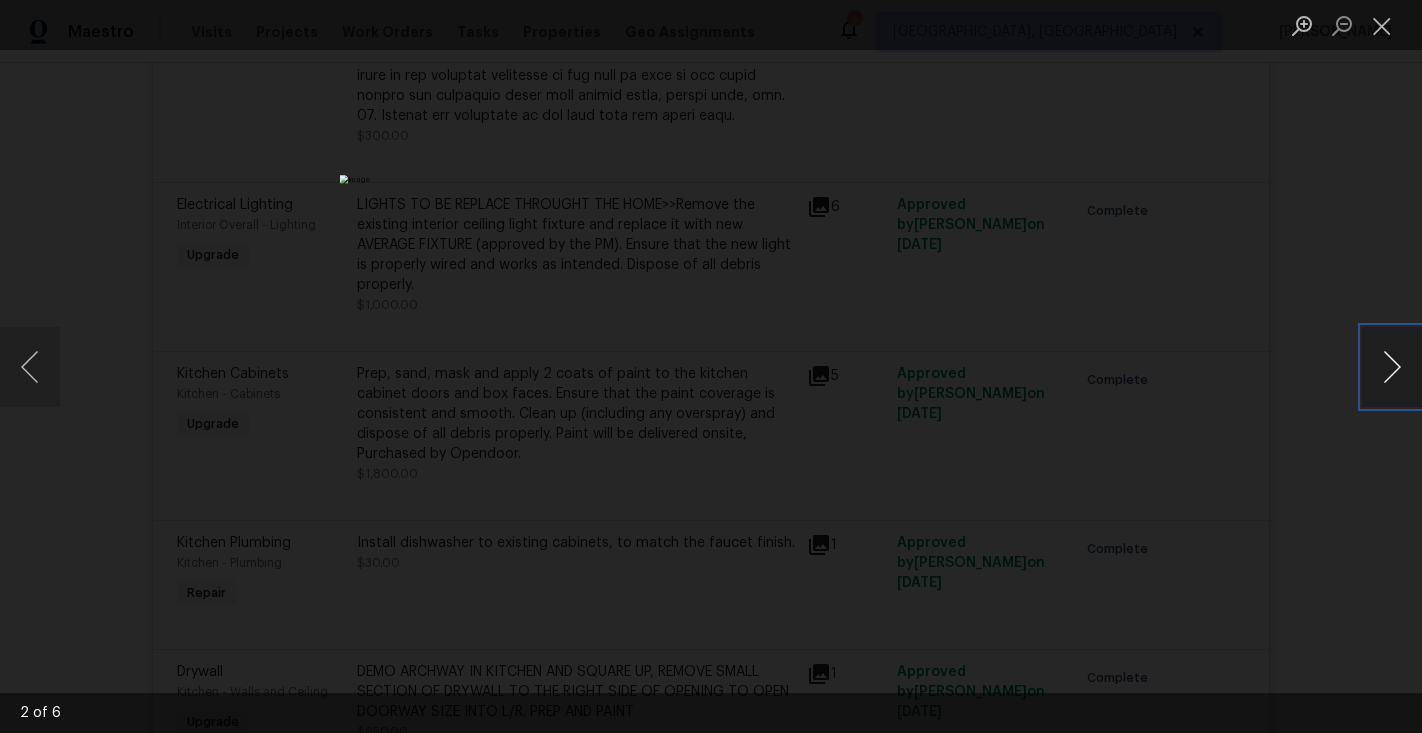 click at bounding box center [1392, 367] 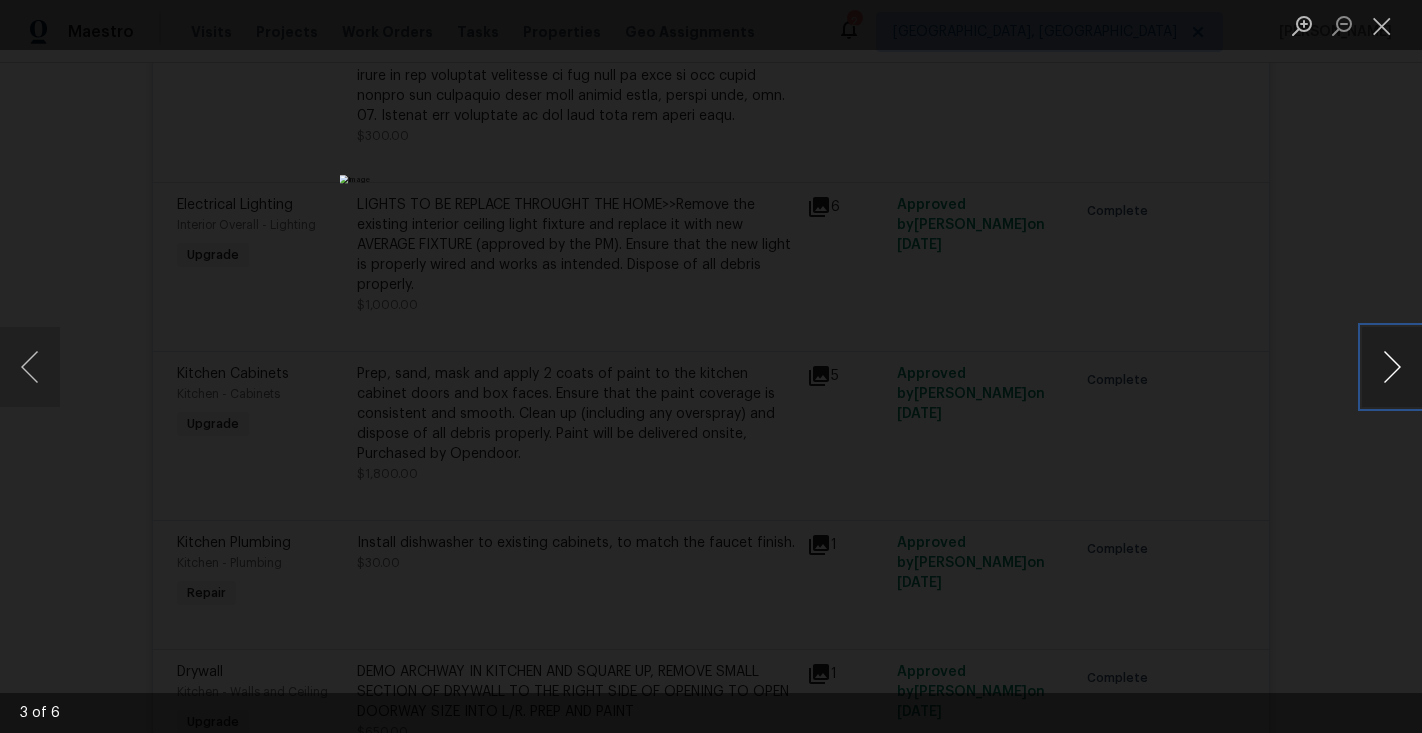 click at bounding box center (1392, 367) 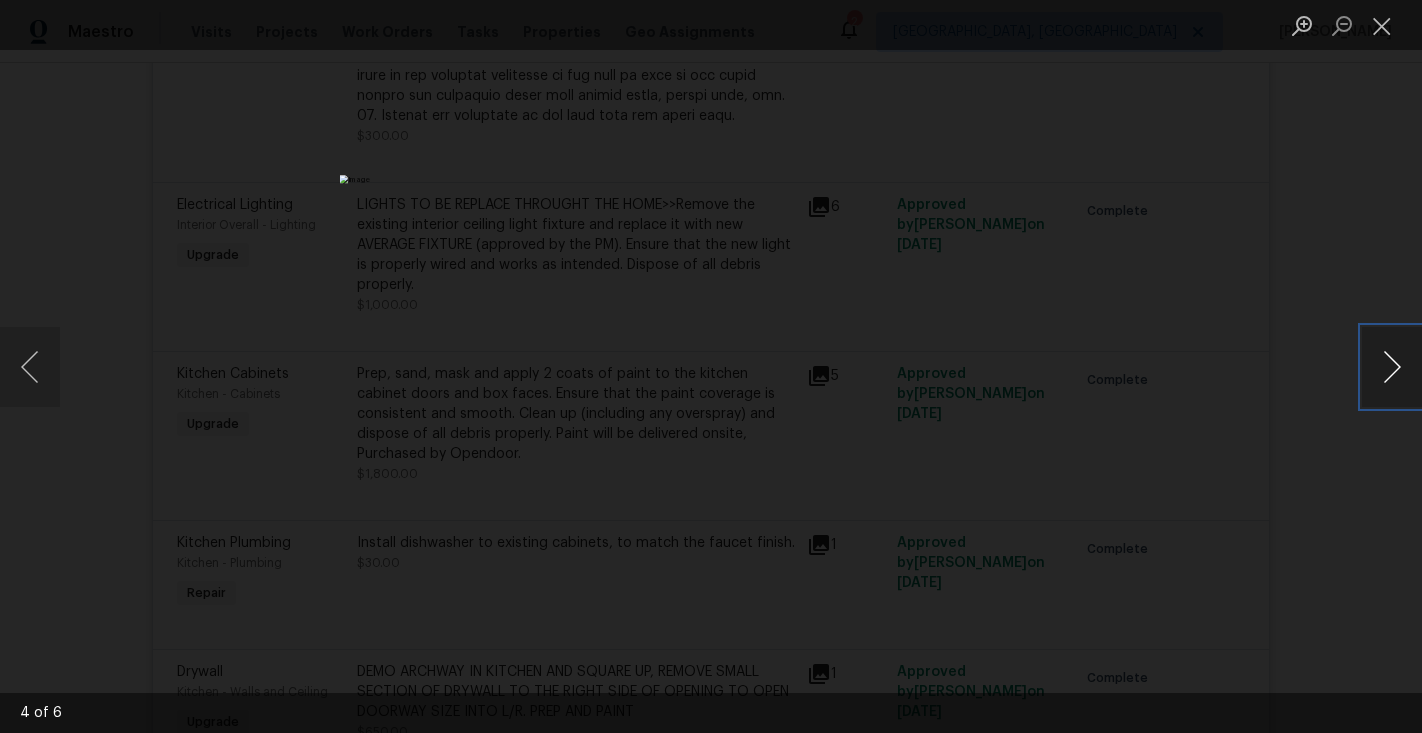 type 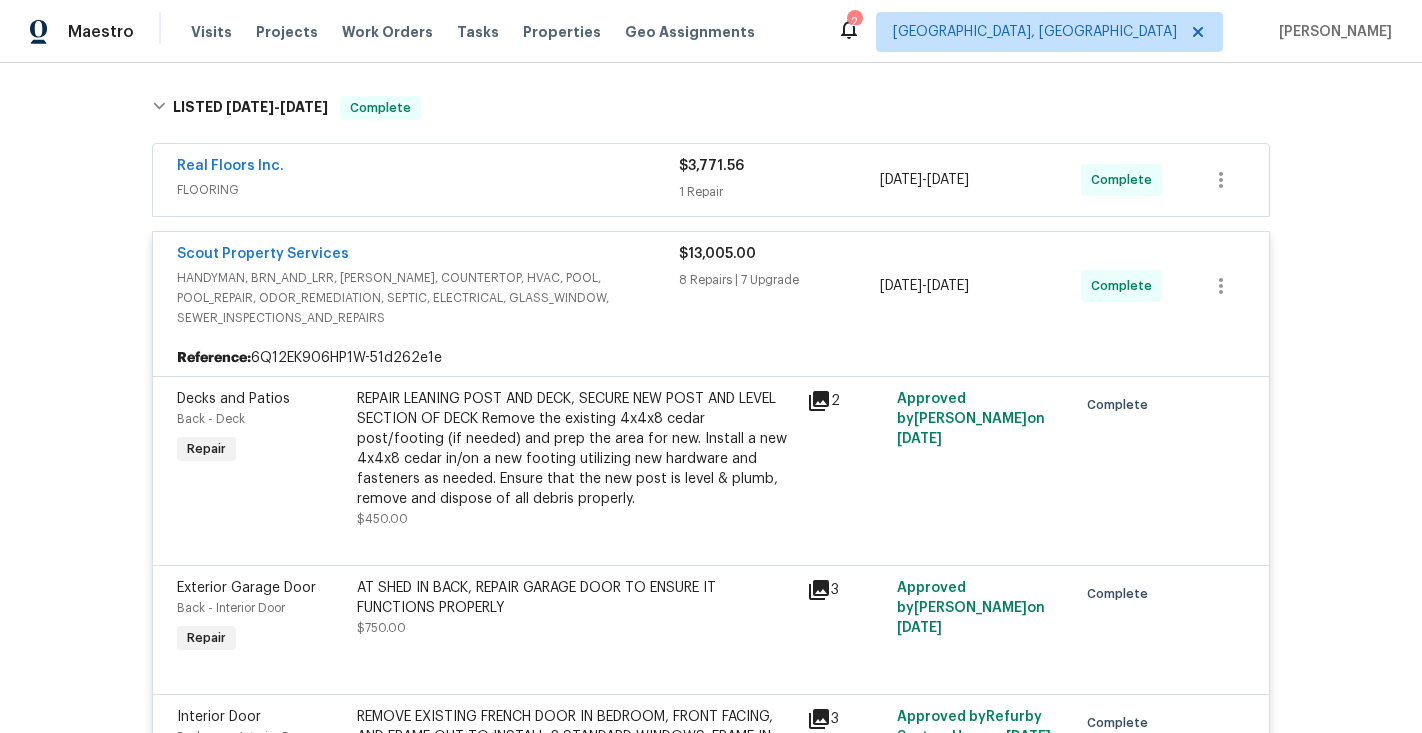 scroll, scrollTop: 0, scrollLeft: 0, axis: both 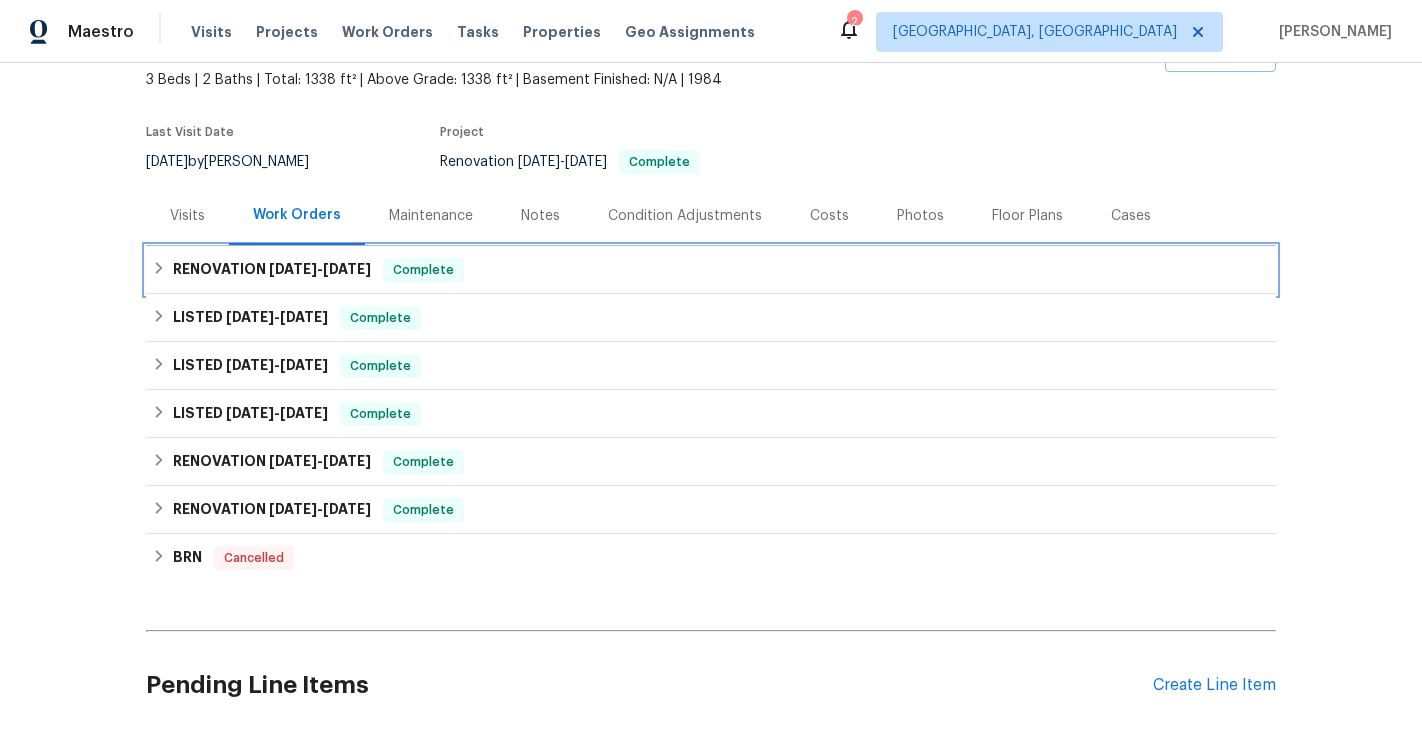 click on "RENOVATION   [DATE]  -  [DATE] Complete" at bounding box center (711, 270) 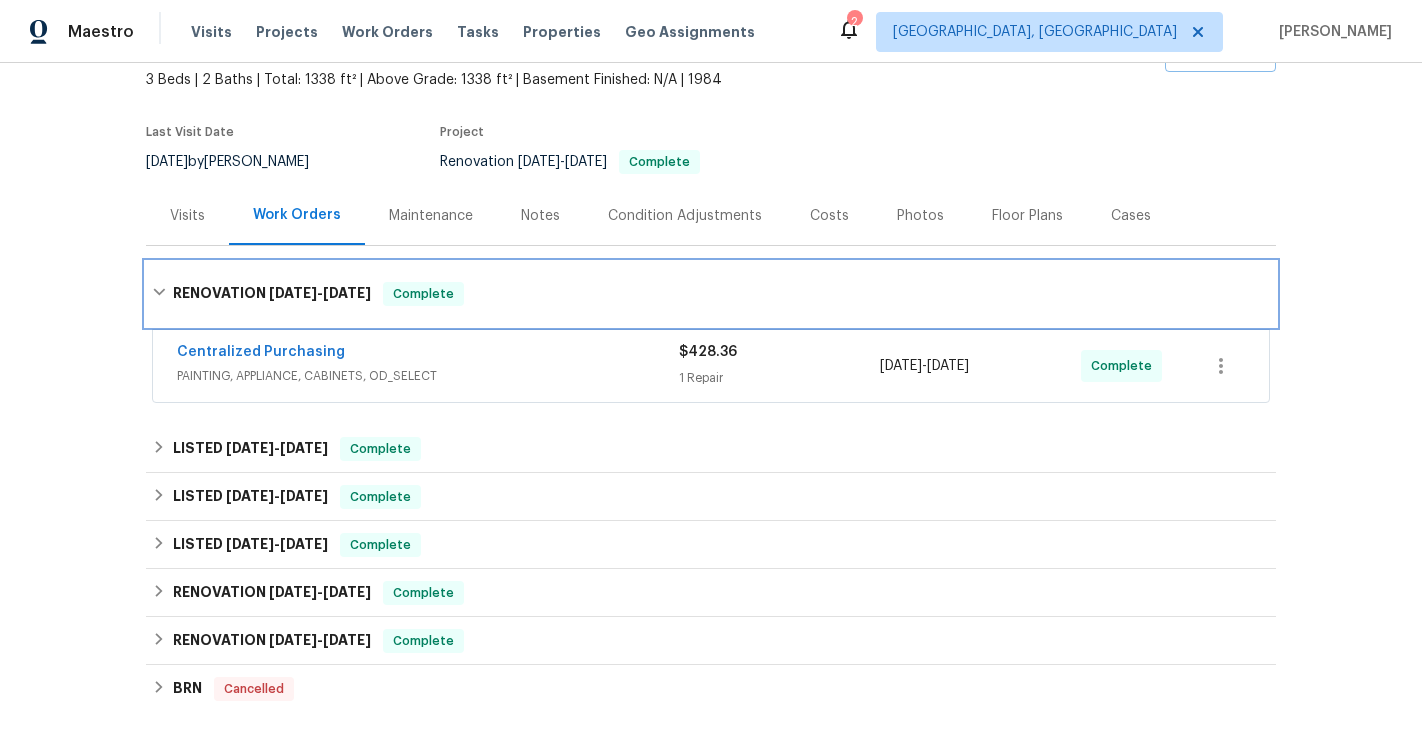 click on "RENOVATION   [DATE]  -  [DATE] Complete" at bounding box center (711, 294) 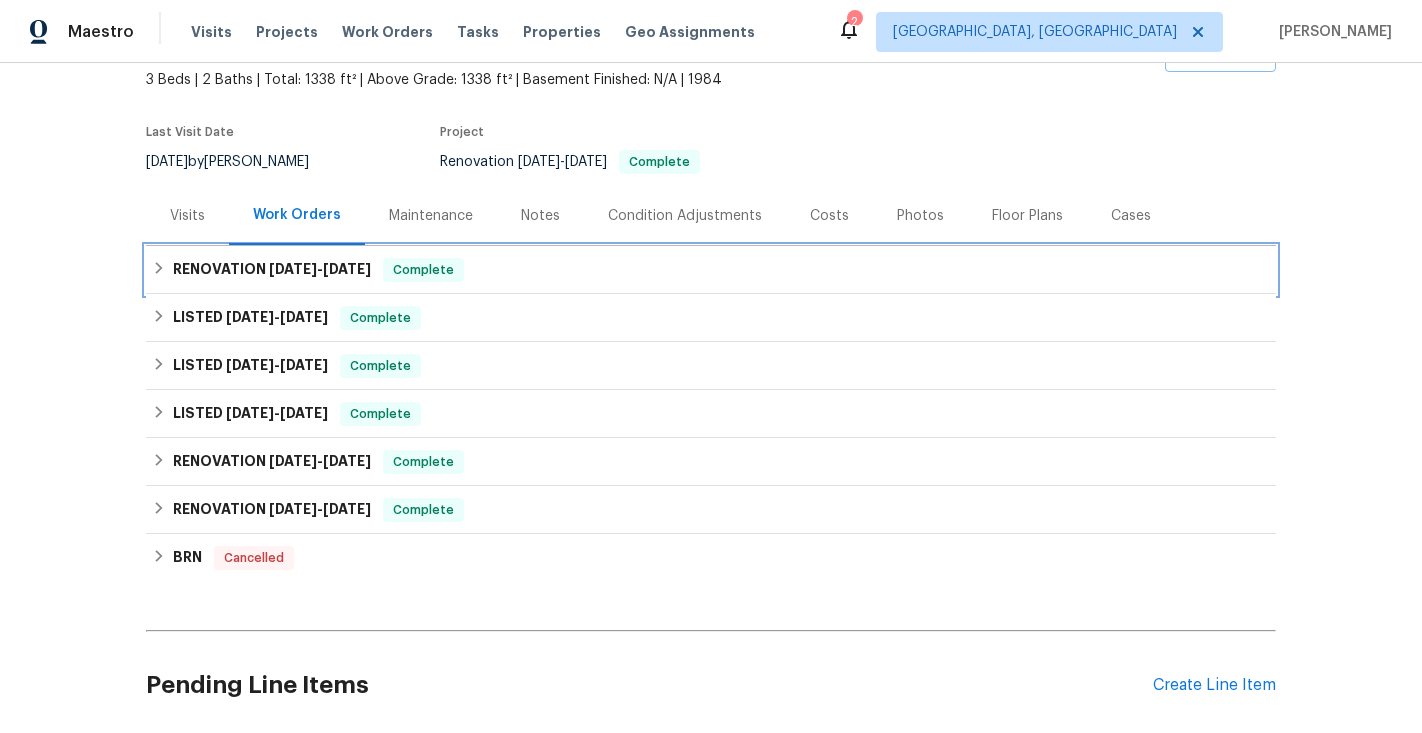 click on "RENOVATION   [DATE]  -  [DATE] Complete" at bounding box center [711, 270] 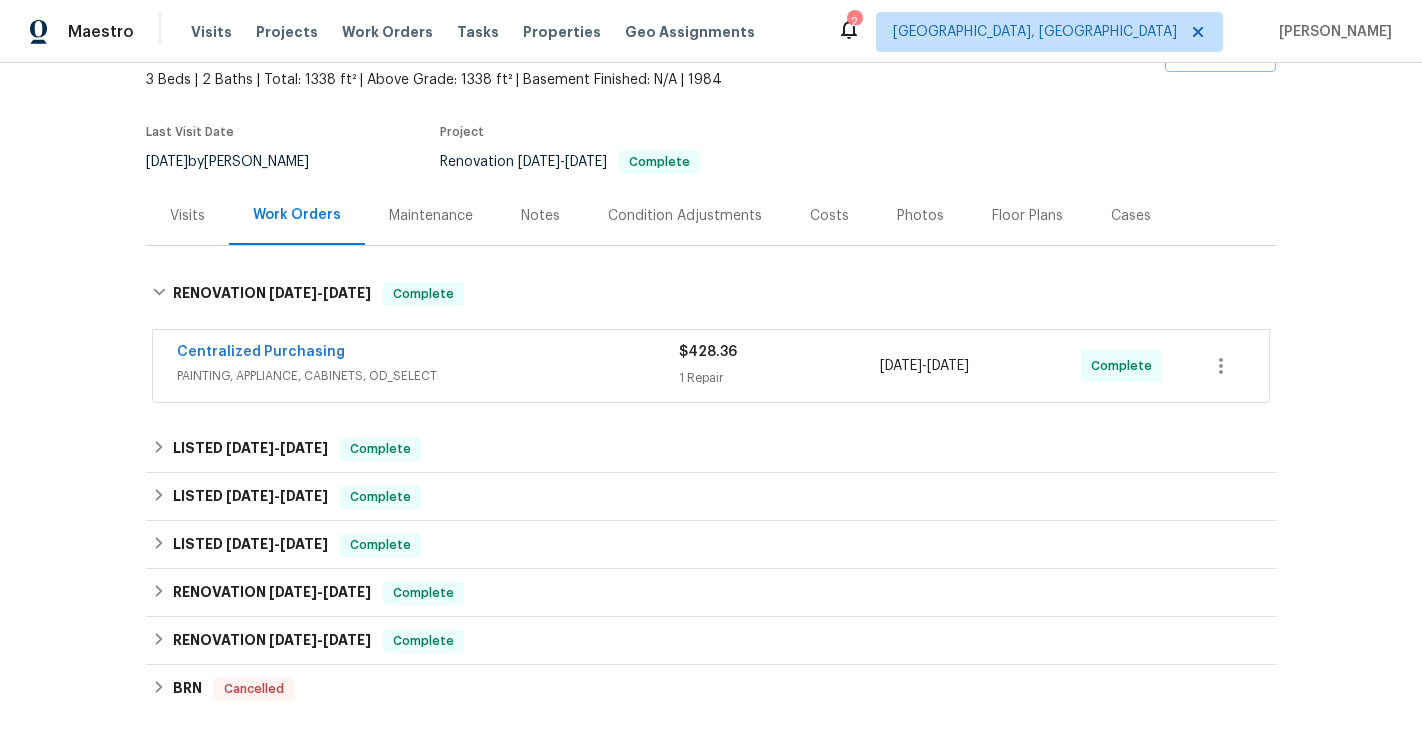 click on "PAINTING, APPLIANCE, CABINETS, OD_SELECT" at bounding box center (428, 376) 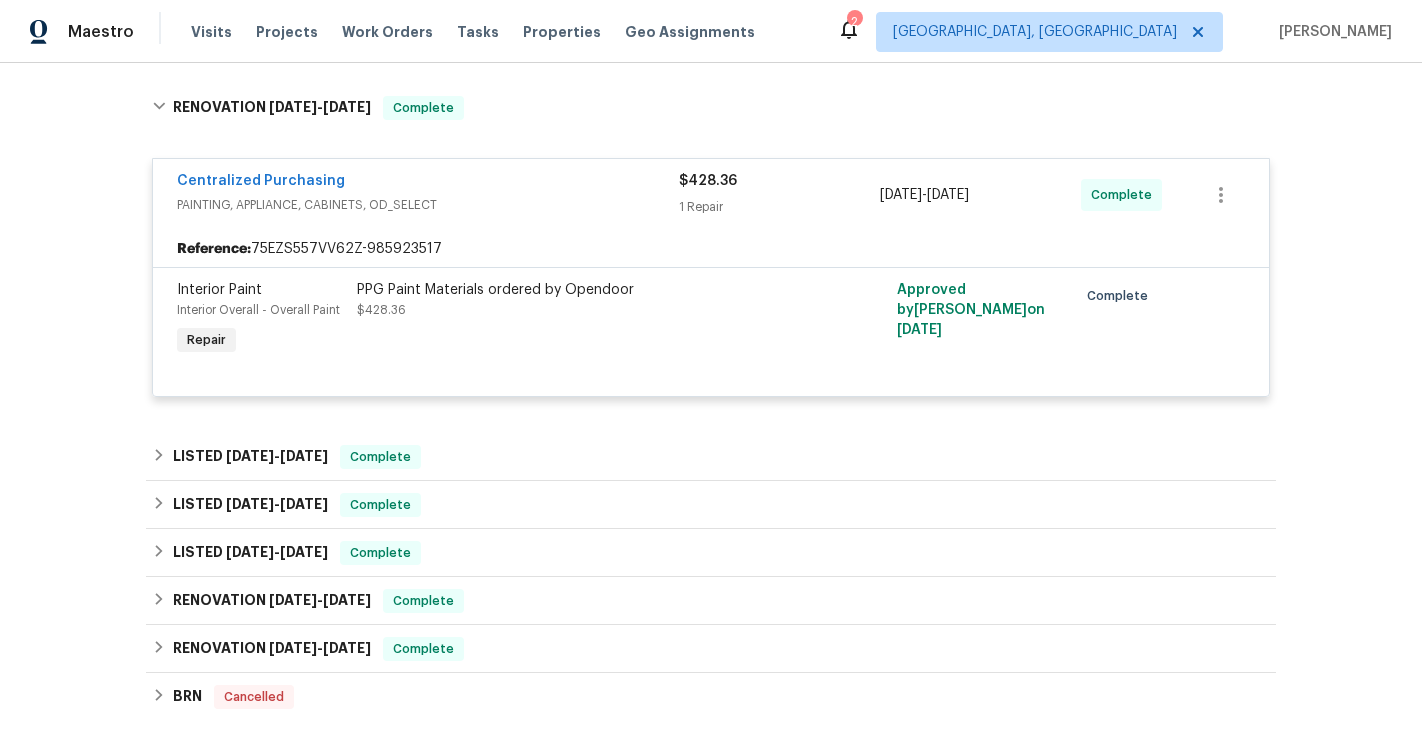 scroll, scrollTop: 311, scrollLeft: 0, axis: vertical 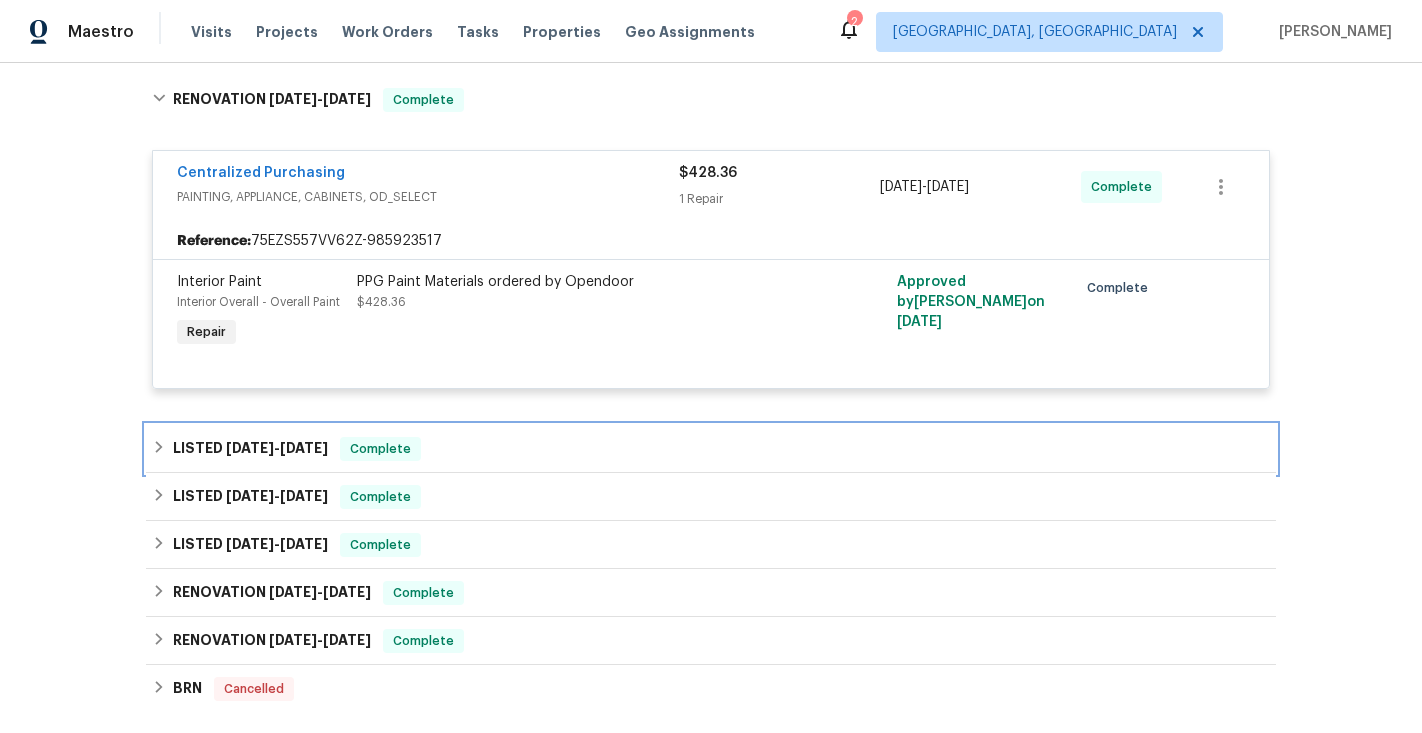 click on "LISTED   [DATE]  -  [DATE] Complete" at bounding box center [711, 449] 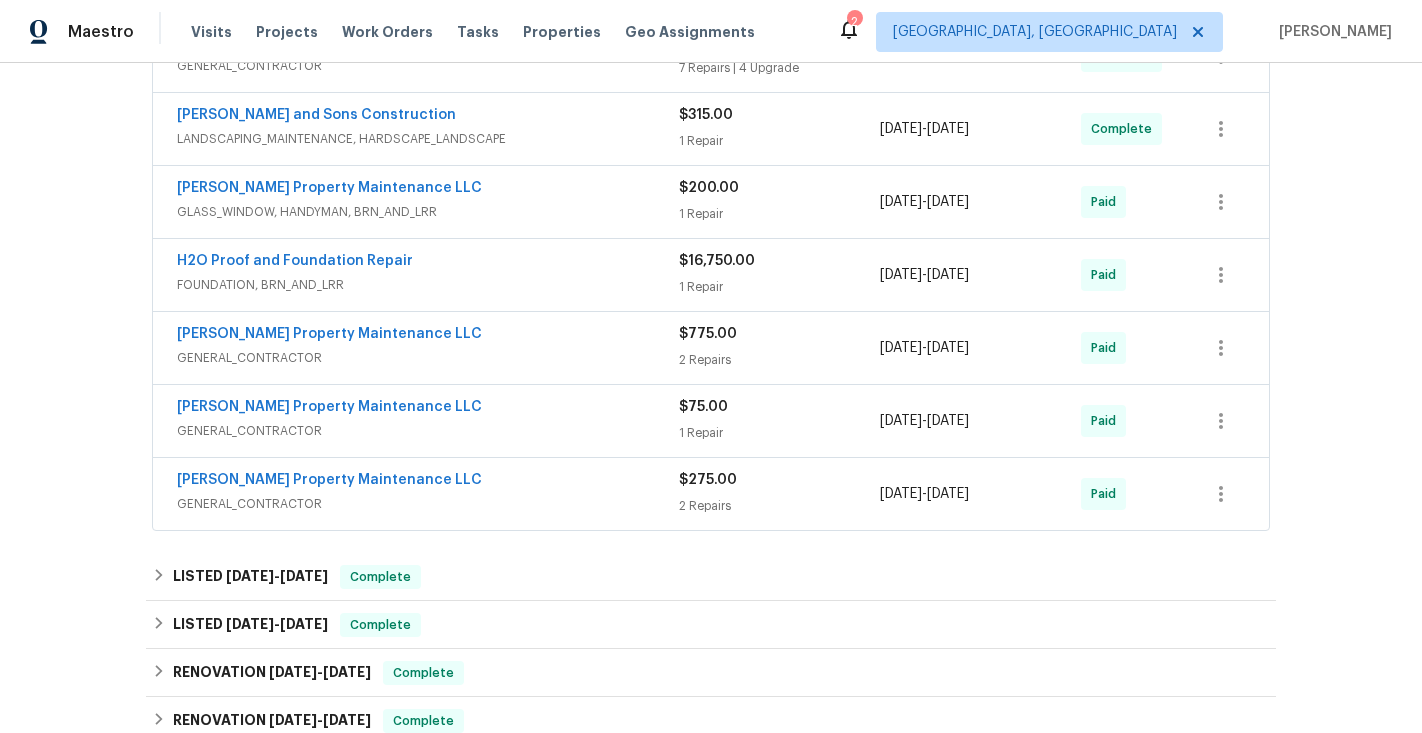 scroll, scrollTop: 878, scrollLeft: 0, axis: vertical 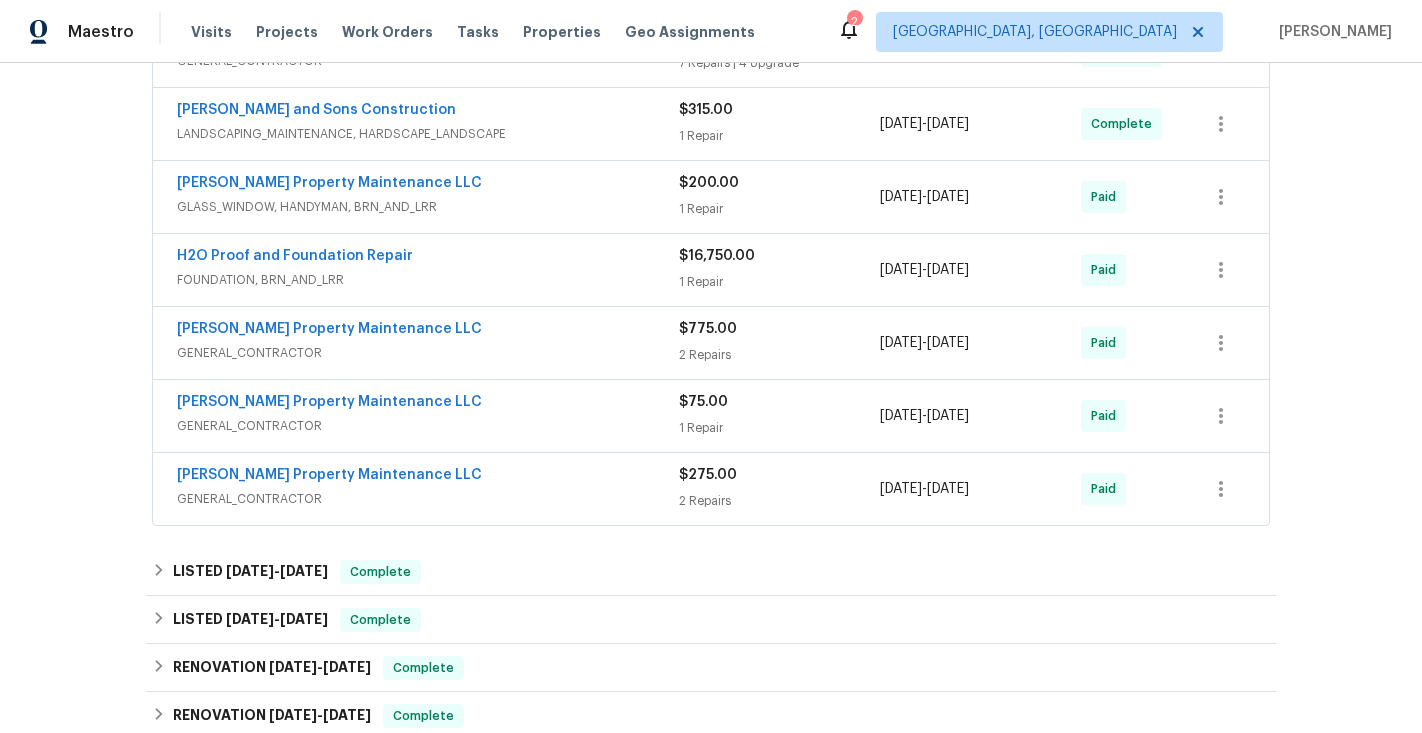 click on "GENERAL_CONTRACTOR" at bounding box center (428, 499) 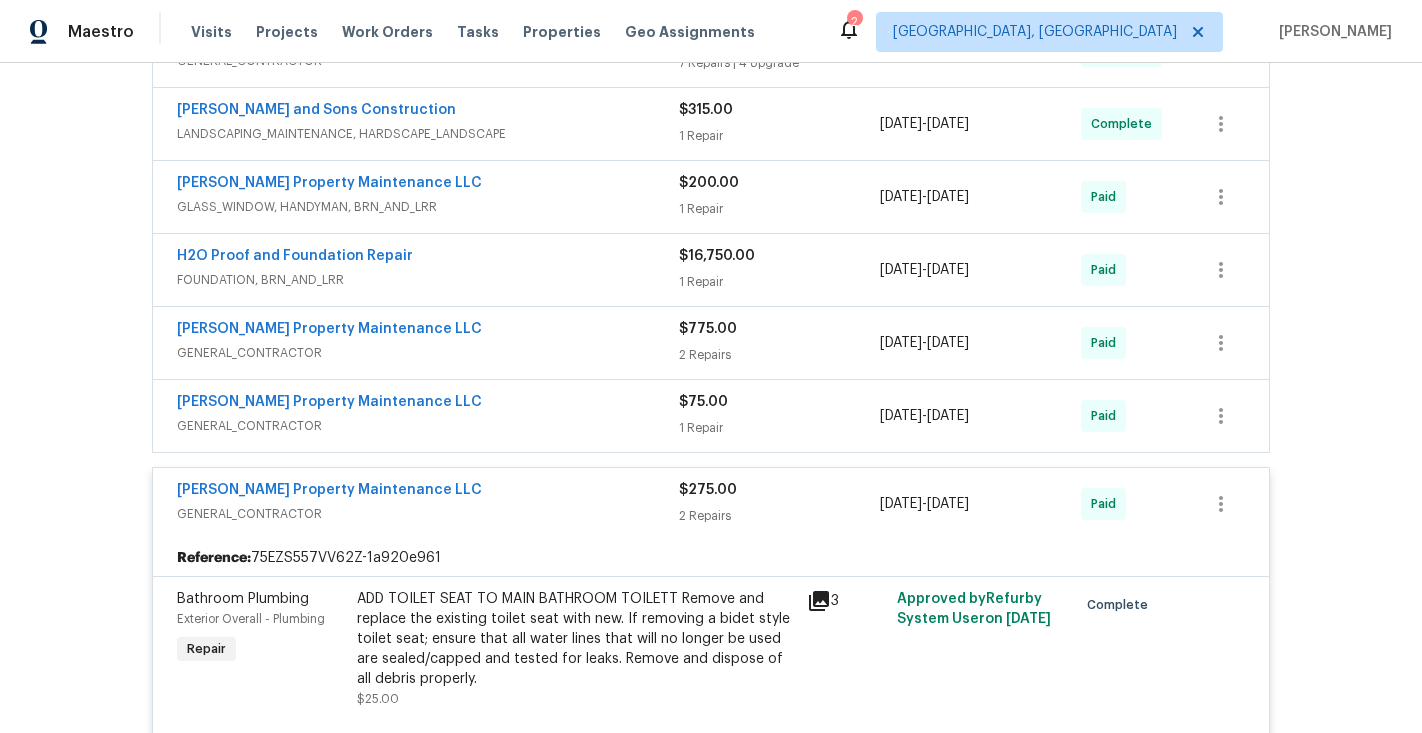 click on "[PERSON_NAME] Property Maintenance LLC" at bounding box center (428, 404) 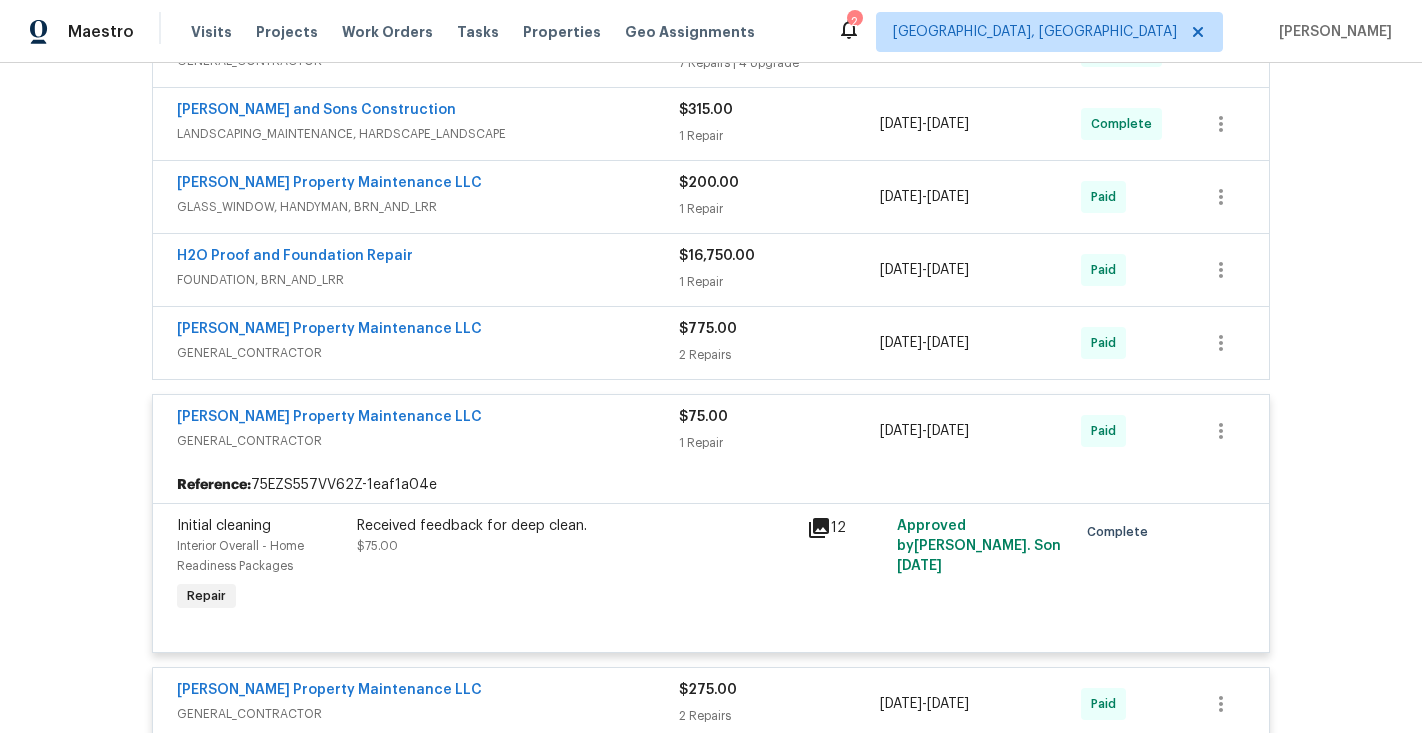 click on "GENERAL_CONTRACTOR" at bounding box center (428, 353) 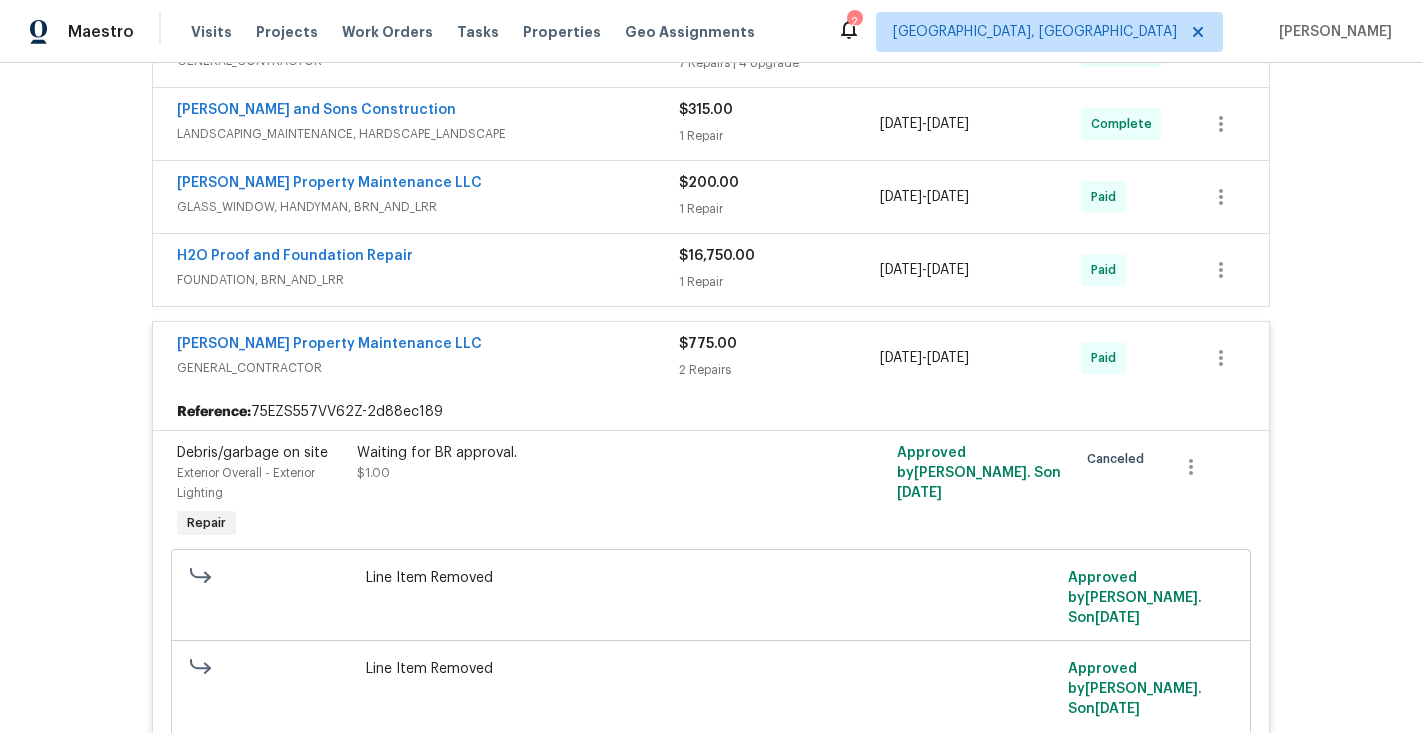 click on "FOUNDATION, BRN_AND_LRR" at bounding box center [428, 280] 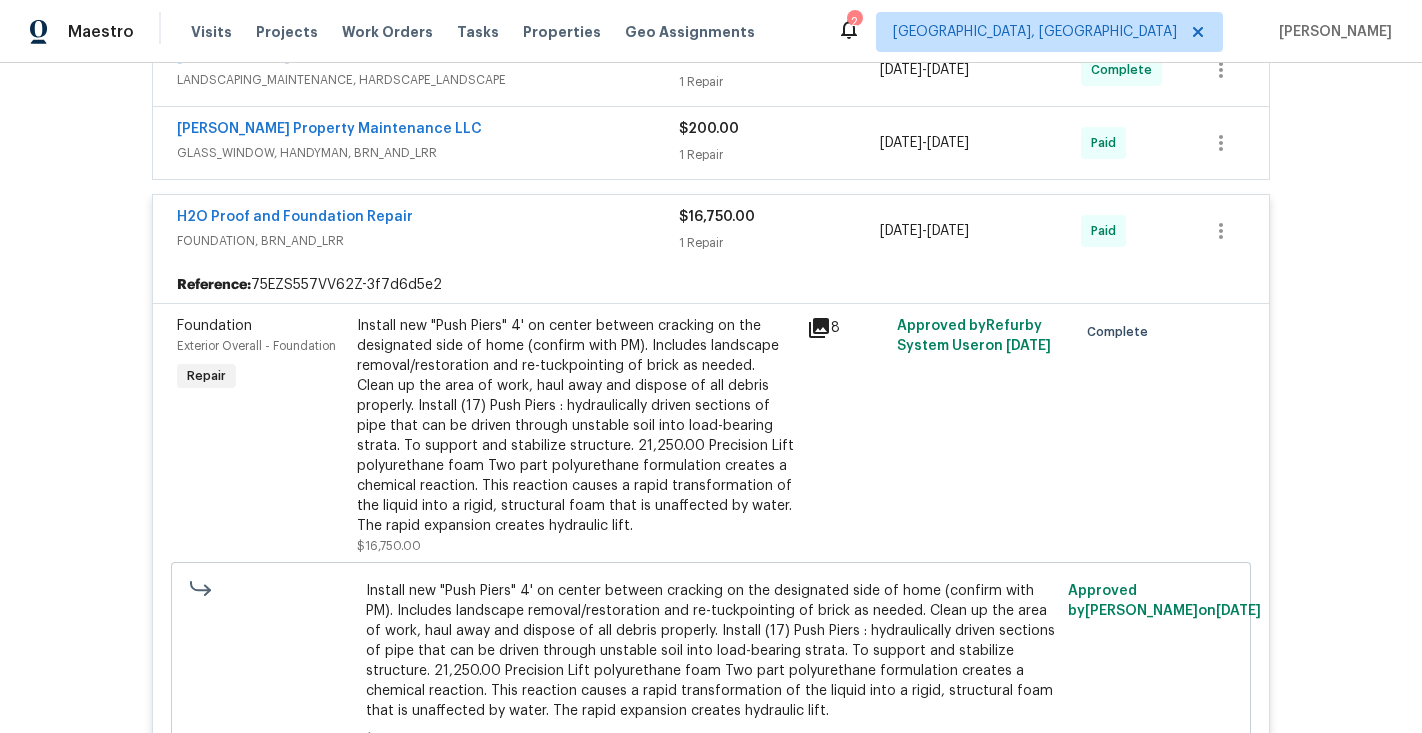 scroll, scrollTop: 593, scrollLeft: 0, axis: vertical 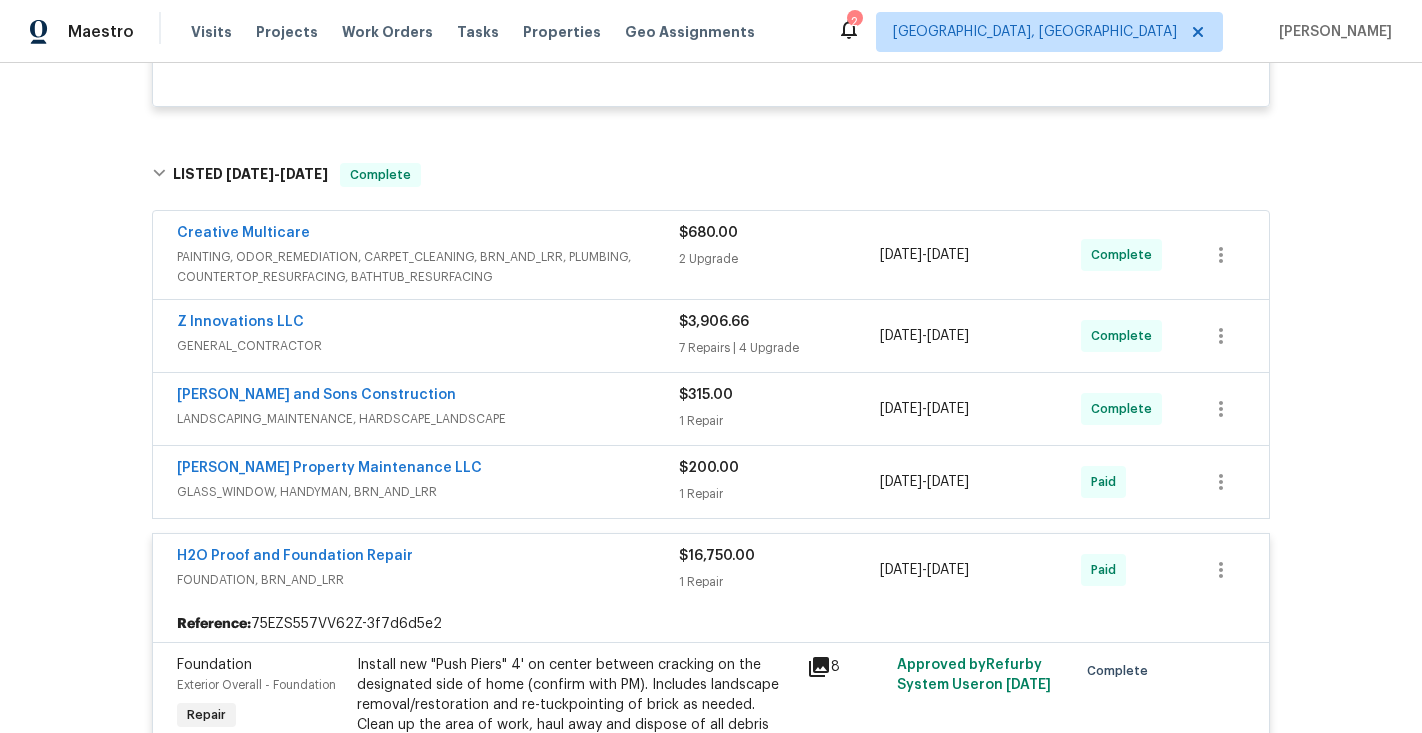 click on "[PERSON_NAME] Property Maintenance LLC" at bounding box center (428, 470) 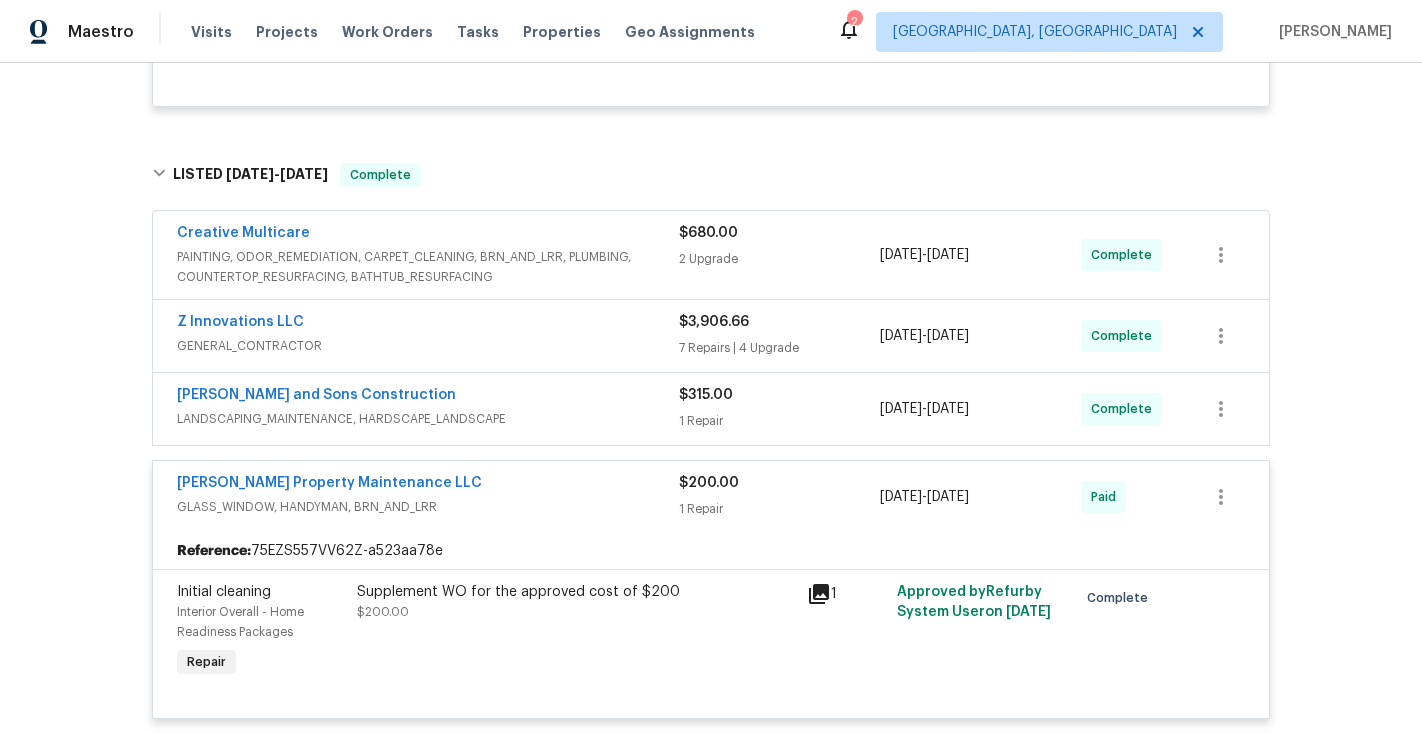 click on "[PERSON_NAME] and Sons Construction LANDSCAPING_MAINTENANCE, HARDSCAPE_LANDSCAPE $315.00 1 Repair [DATE]  -  [DATE] Complete" at bounding box center (711, 409) 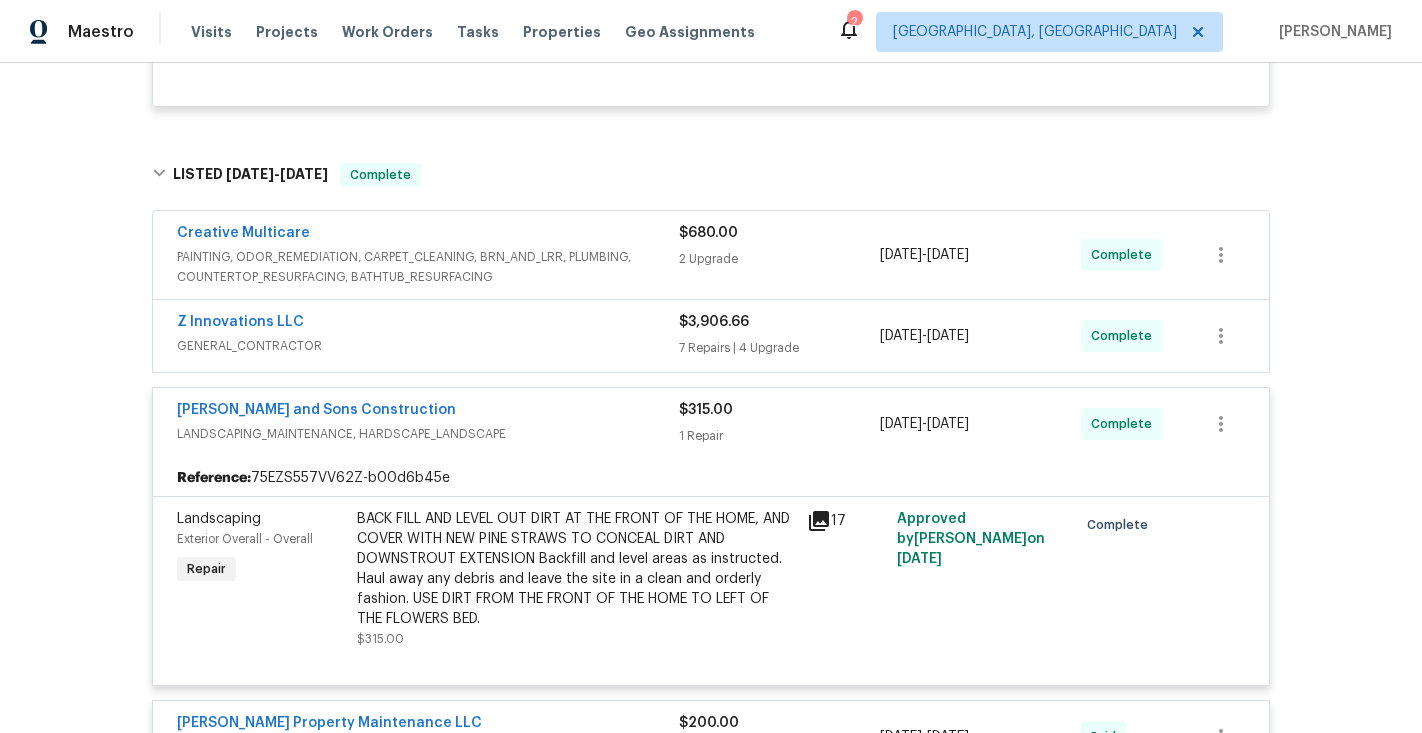 click on "Z Innovations LLC" at bounding box center [428, 324] 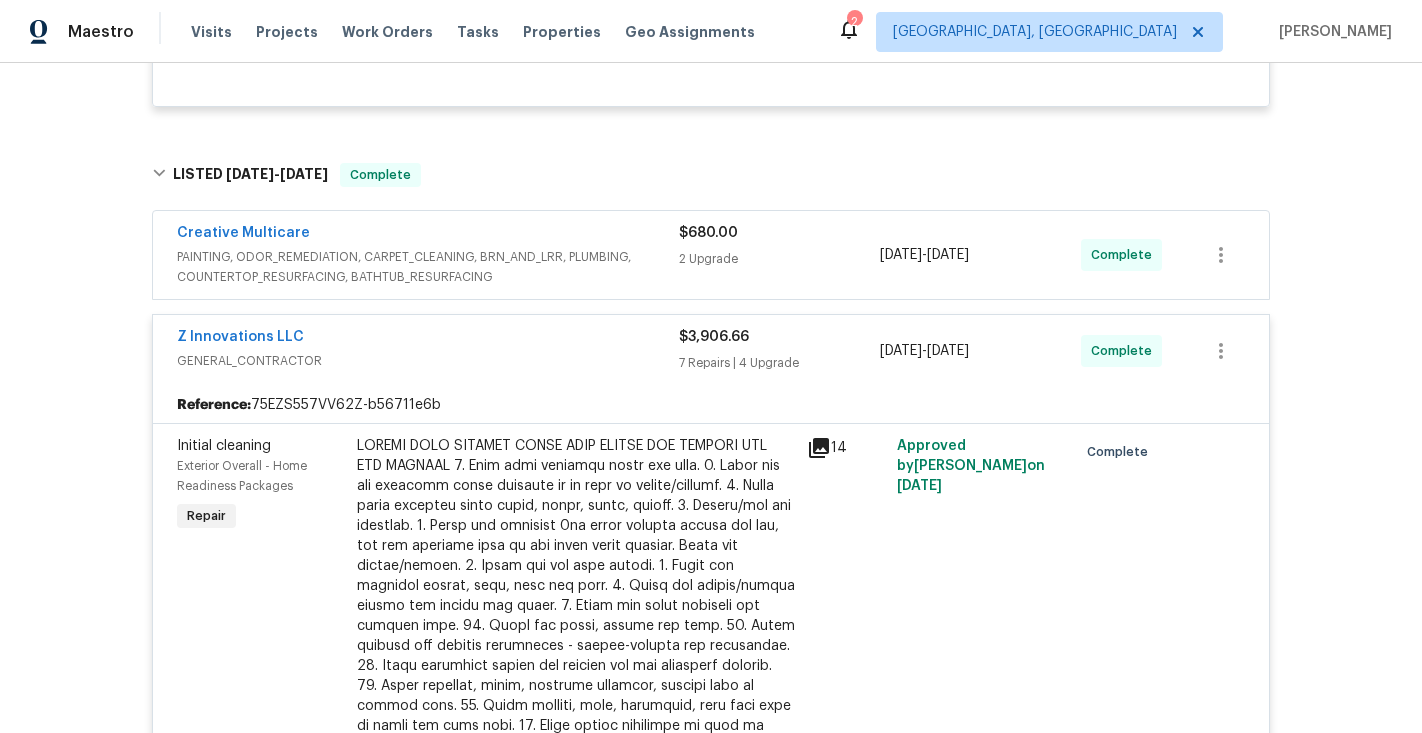 click on "PAINTING, ODOR_REMEDIATION, CARPET_CLEANING, BRN_AND_LRR, PLUMBING, COUNTERTOP_RESURFACING, BATHTUB_RESURFACING" at bounding box center [428, 267] 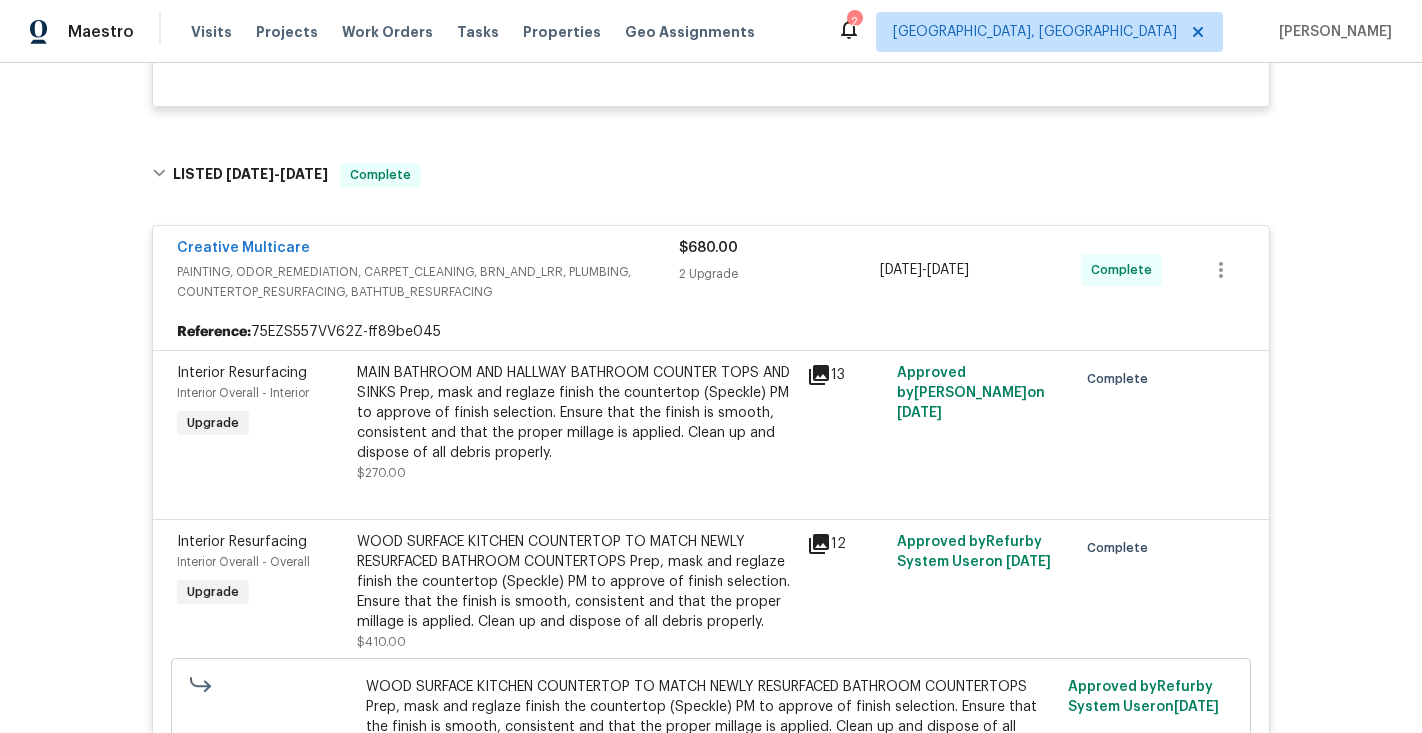 click 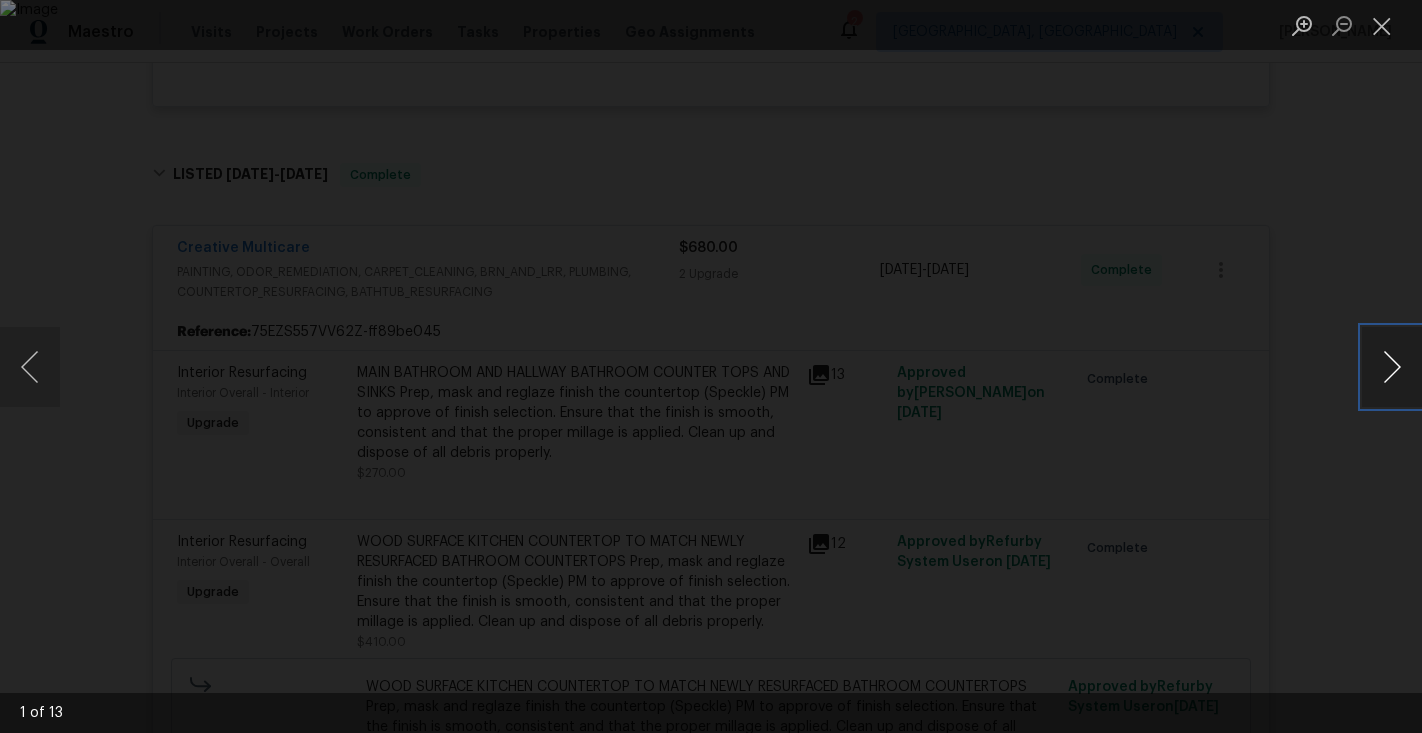 click at bounding box center [1392, 367] 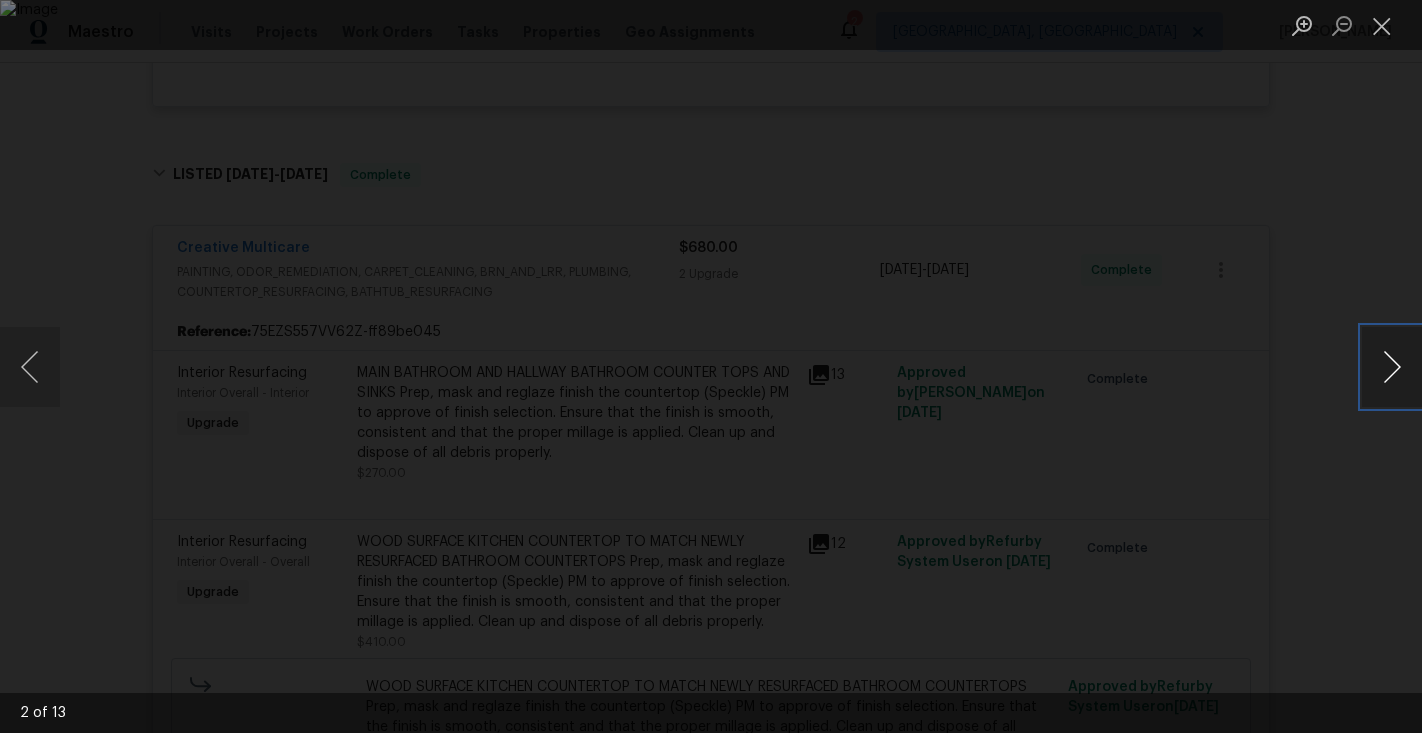 click at bounding box center [1392, 367] 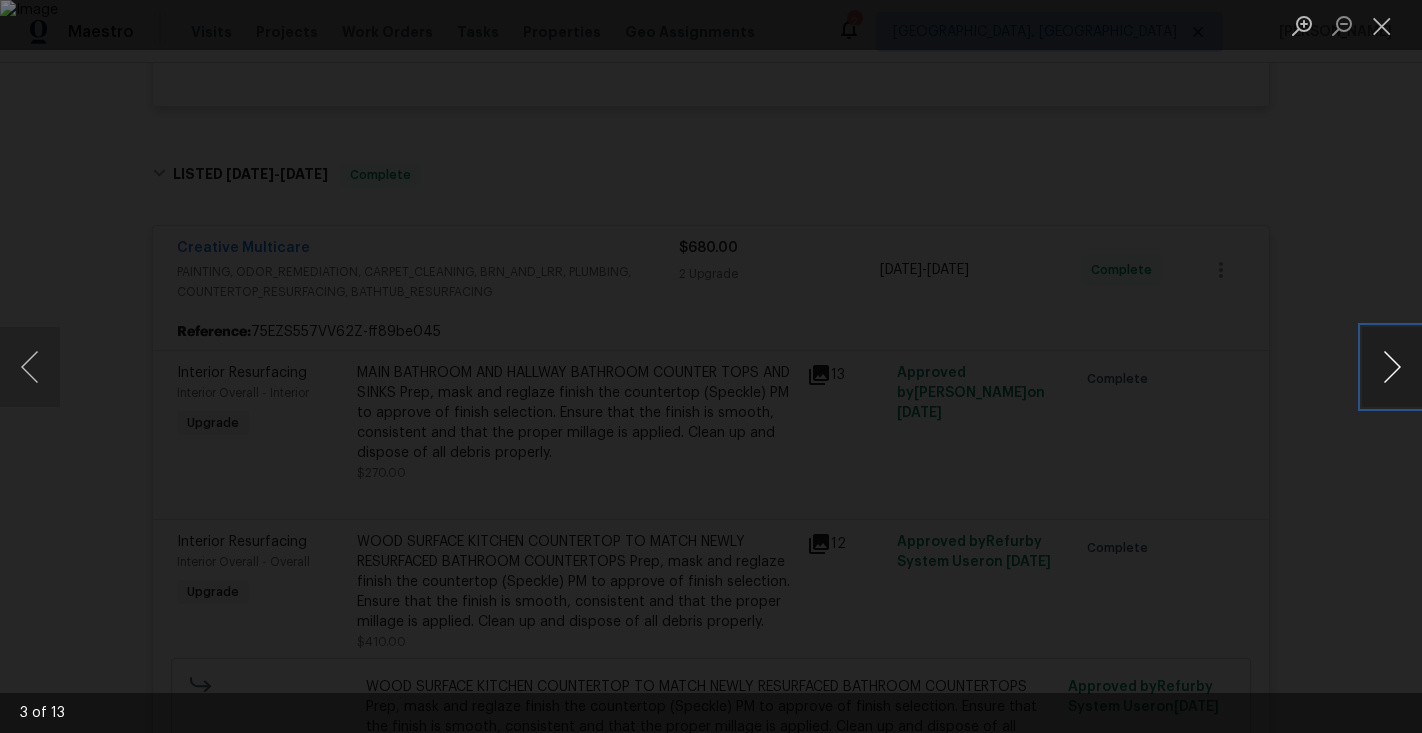 click at bounding box center (1392, 367) 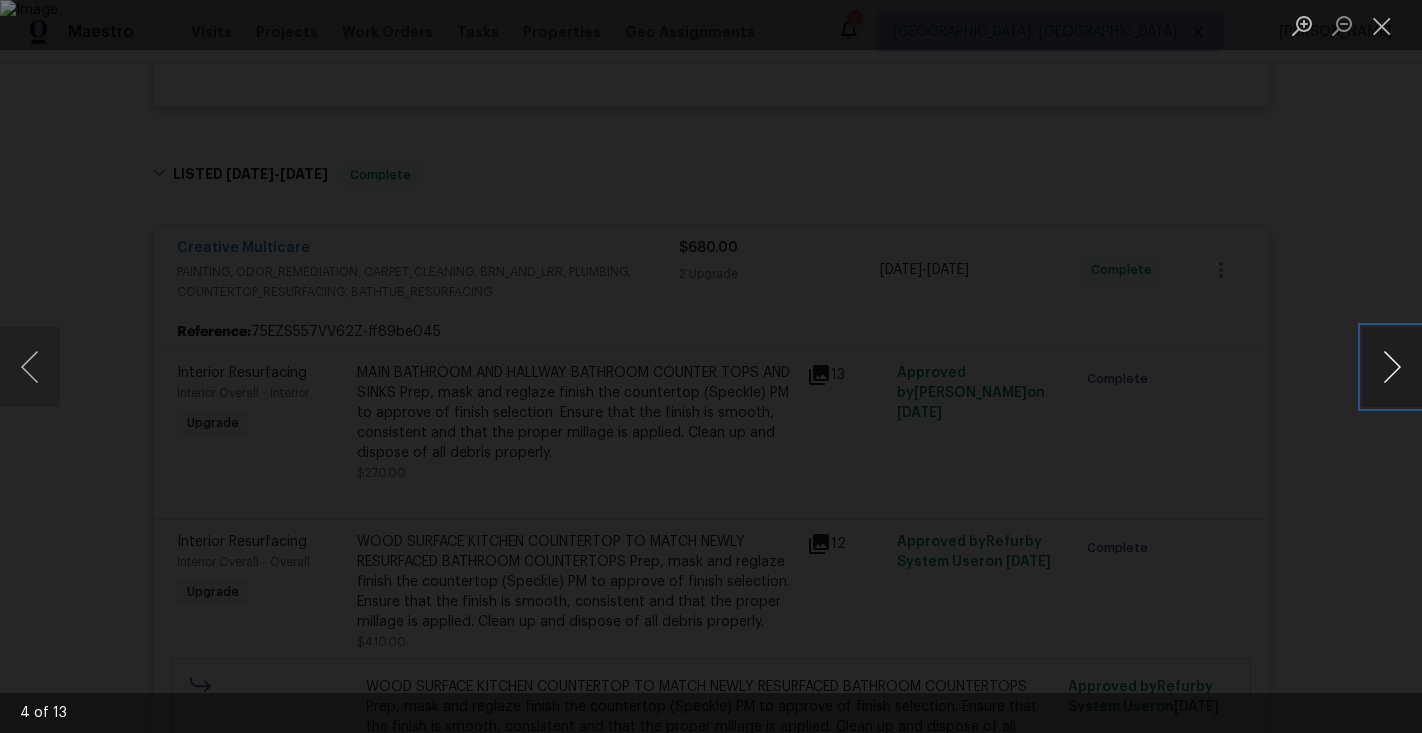 click at bounding box center [1392, 367] 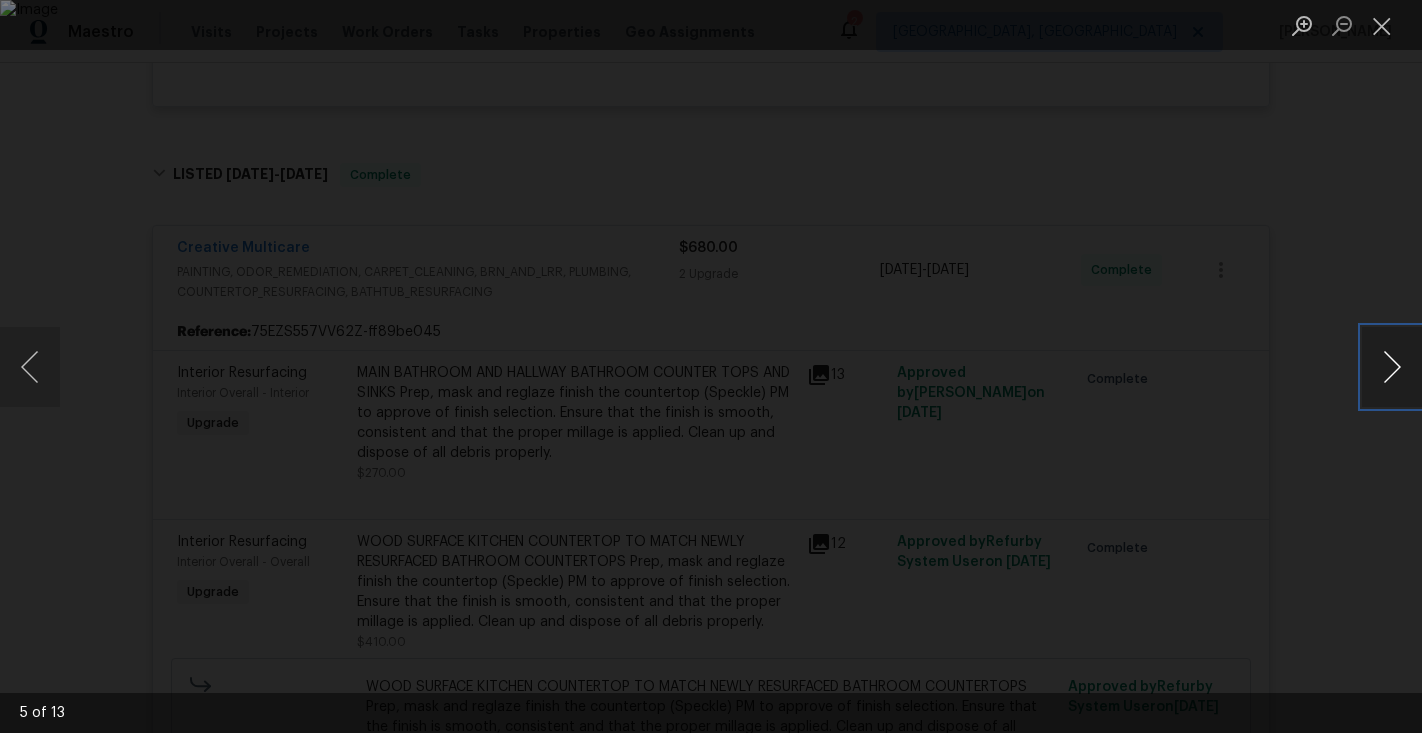type 